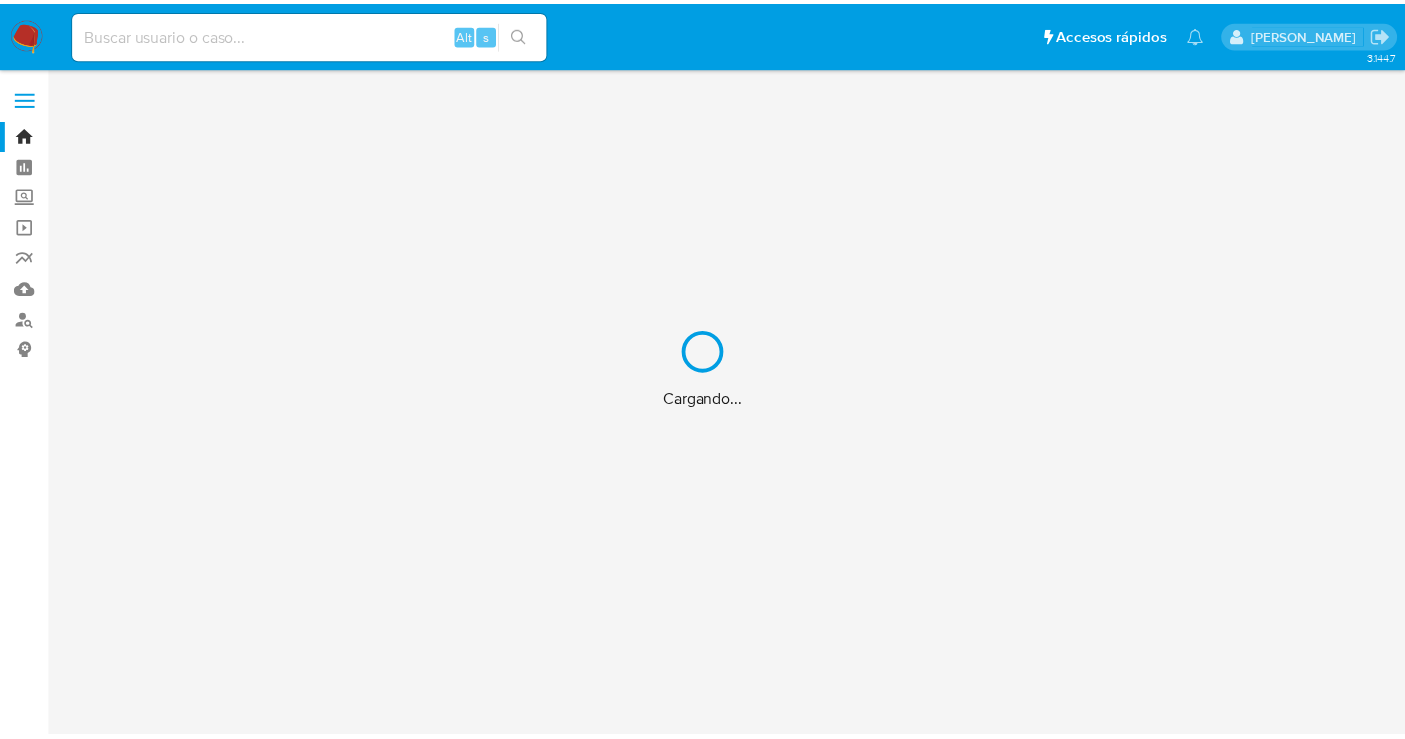 scroll, scrollTop: 0, scrollLeft: 0, axis: both 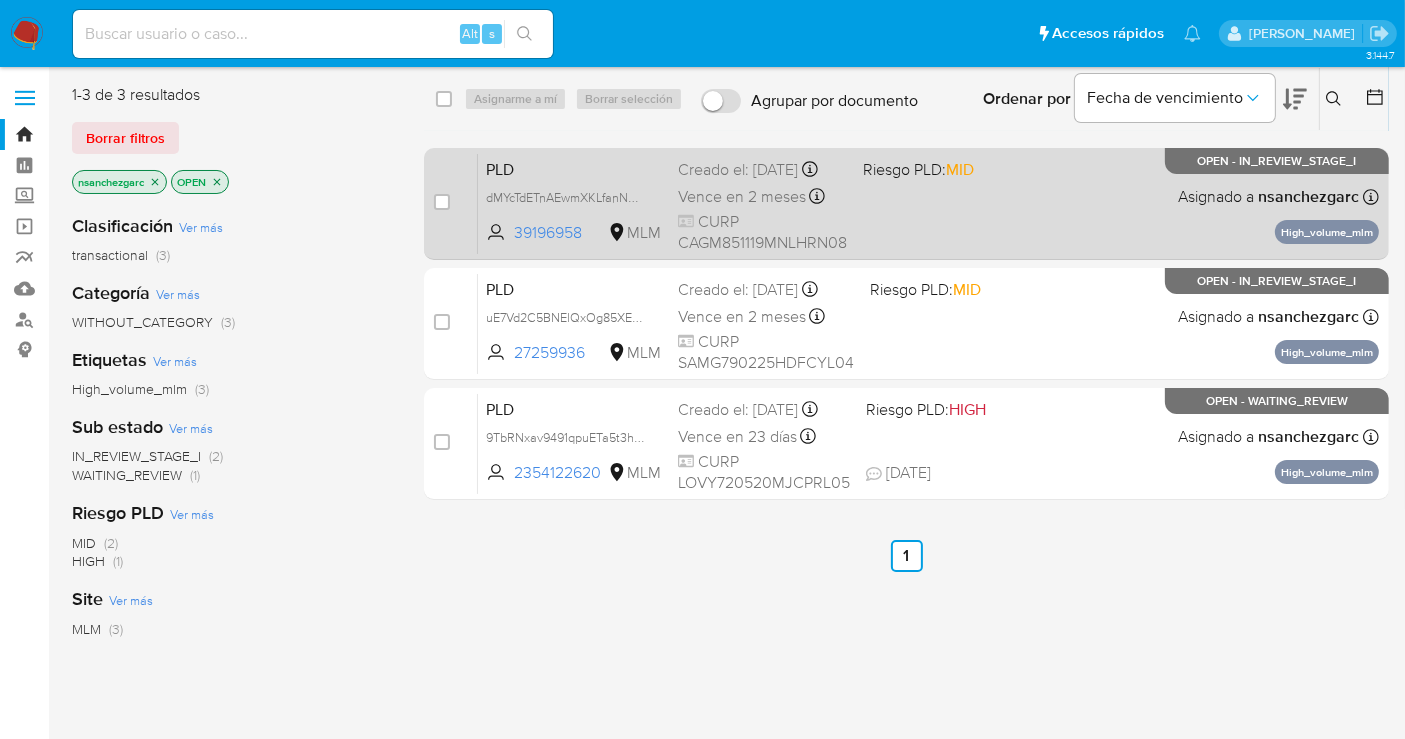 click on "Creado el: 12/07/2025   Creado el: 12/07/2025 02:08:26" at bounding box center [762, 170] 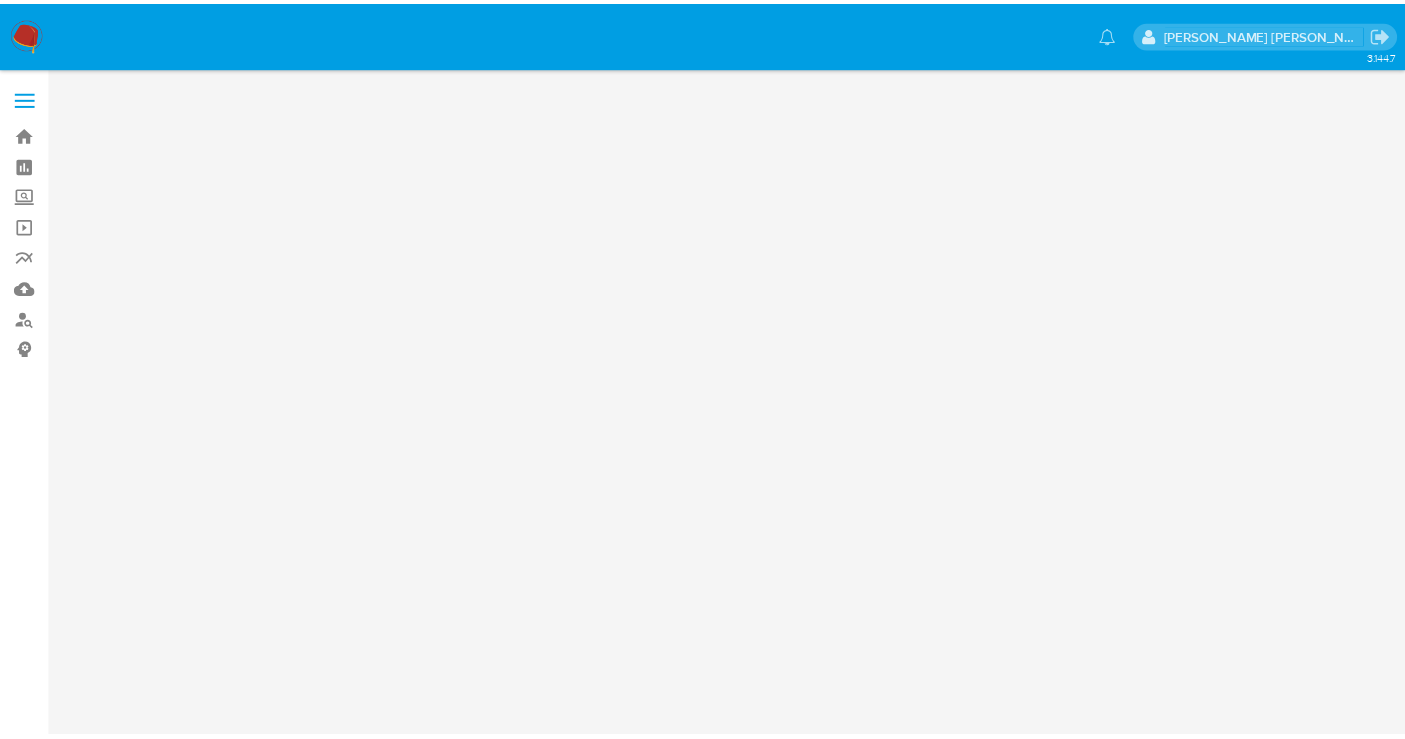 scroll, scrollTop: 0, scrollLeft: 0, axis: both 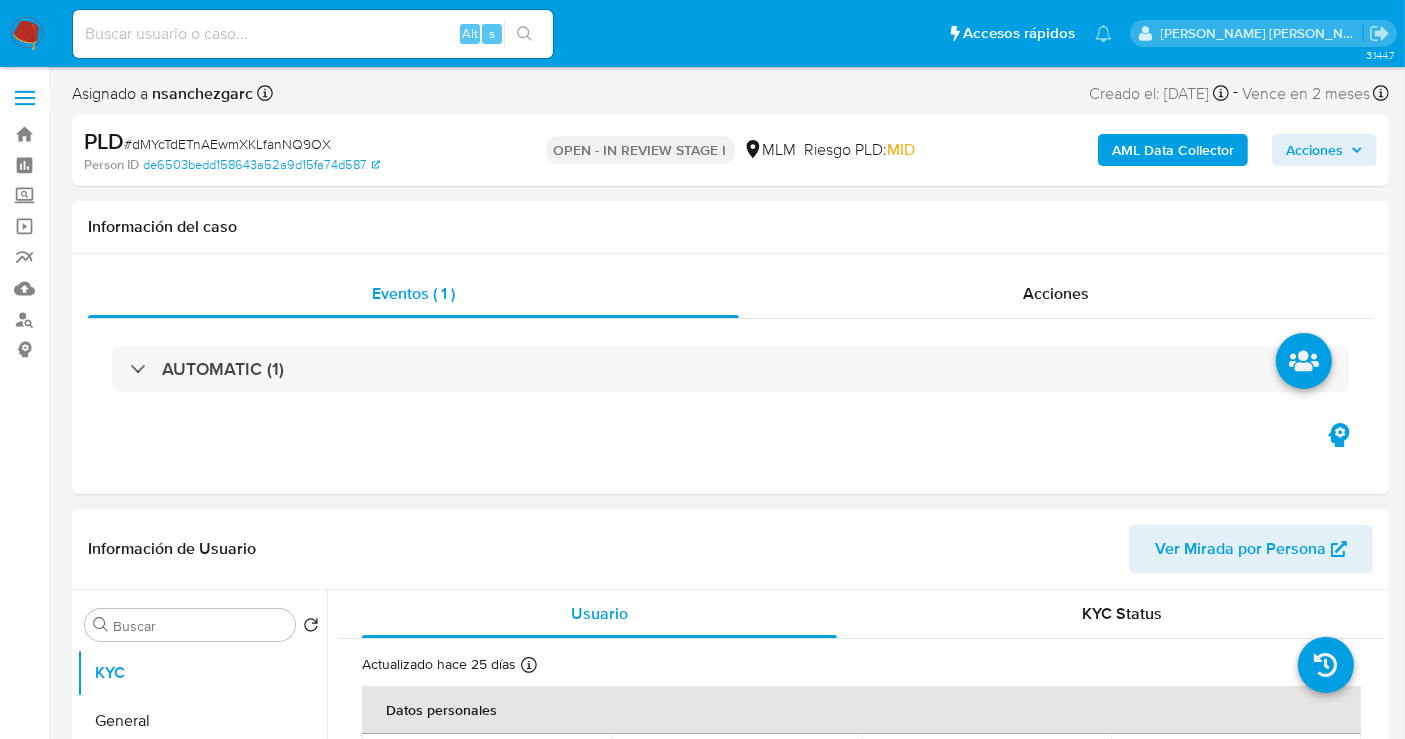 select on "10" 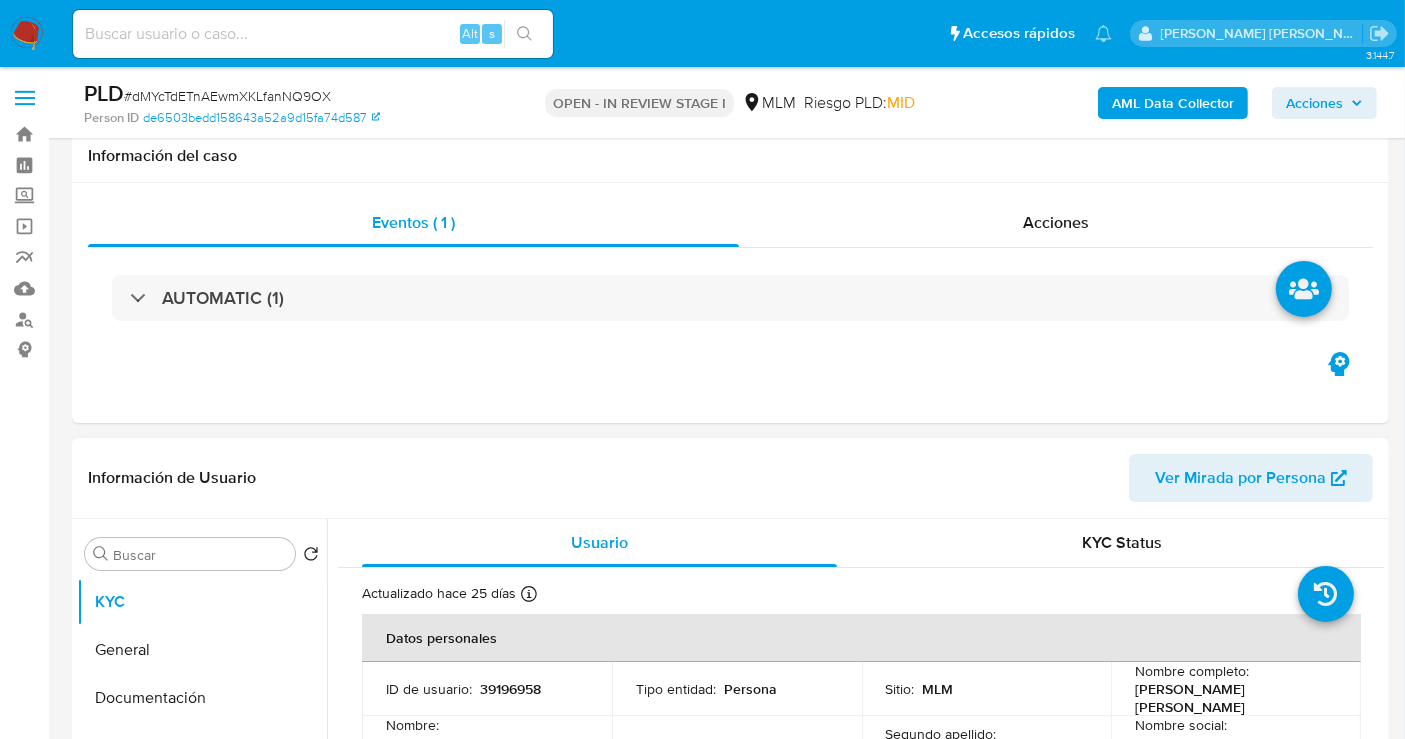 scroll, scrollTop: 111, scrollLeft: 0, axis: vertical 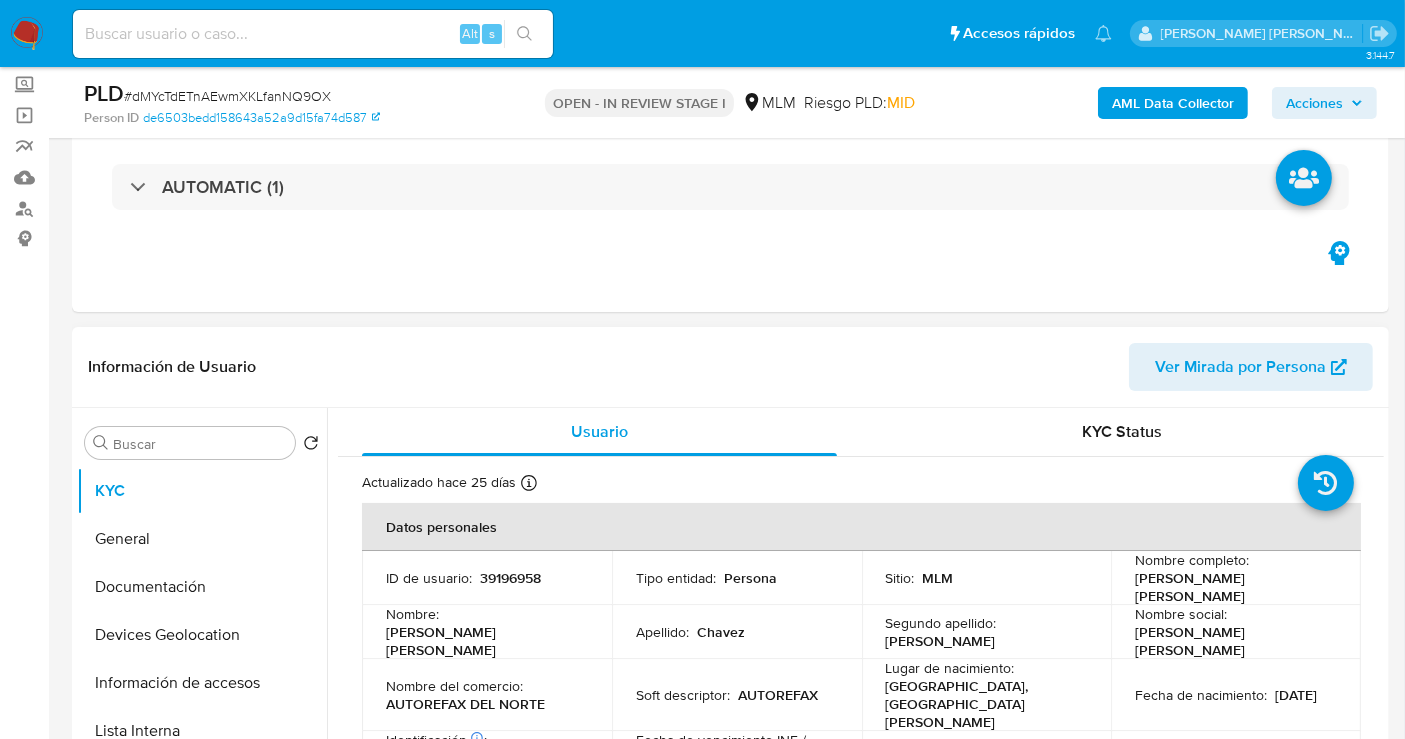 click on "Ver Mirada por Persona" at bounding box center (1240, 367) 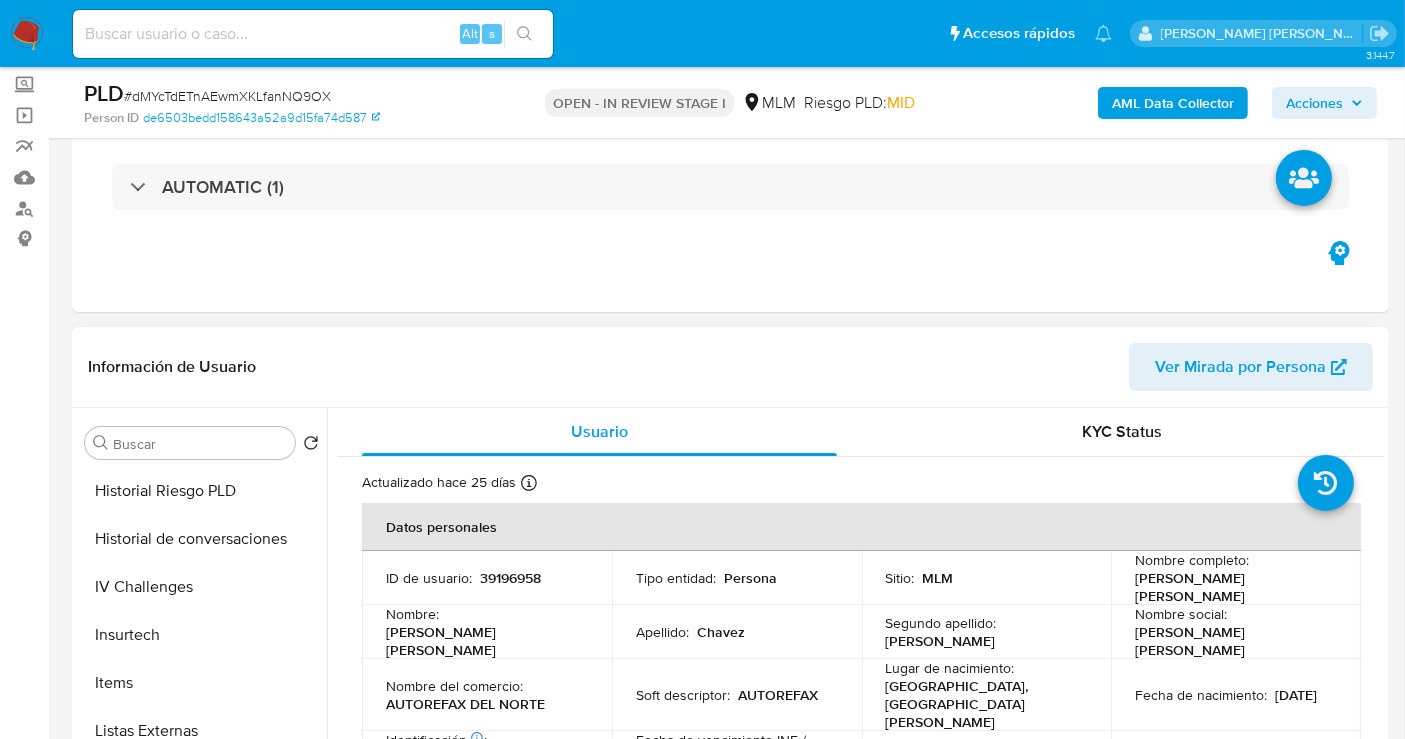scroll, scrollTop: 797, scrollLeft: 0, axis: vertical 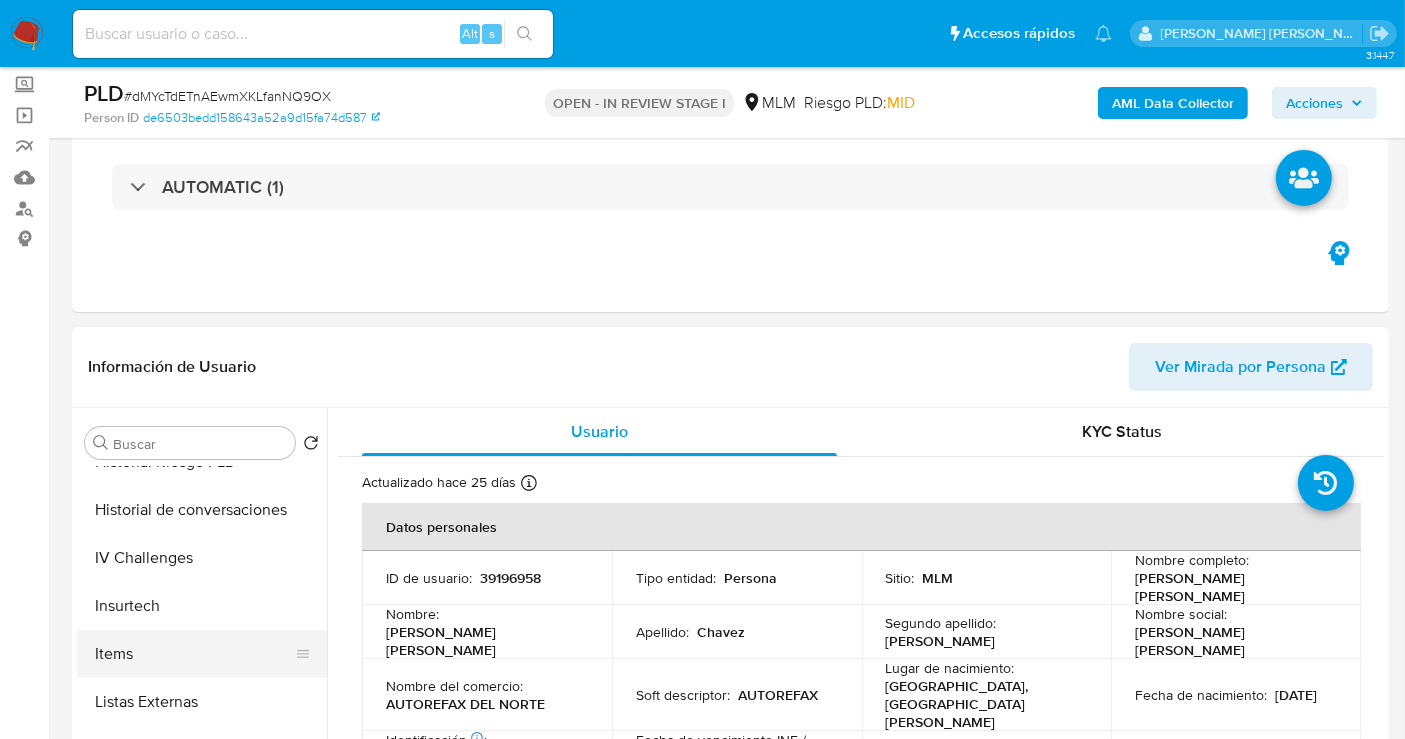 click on "Items" at bounding box center [194, 654] 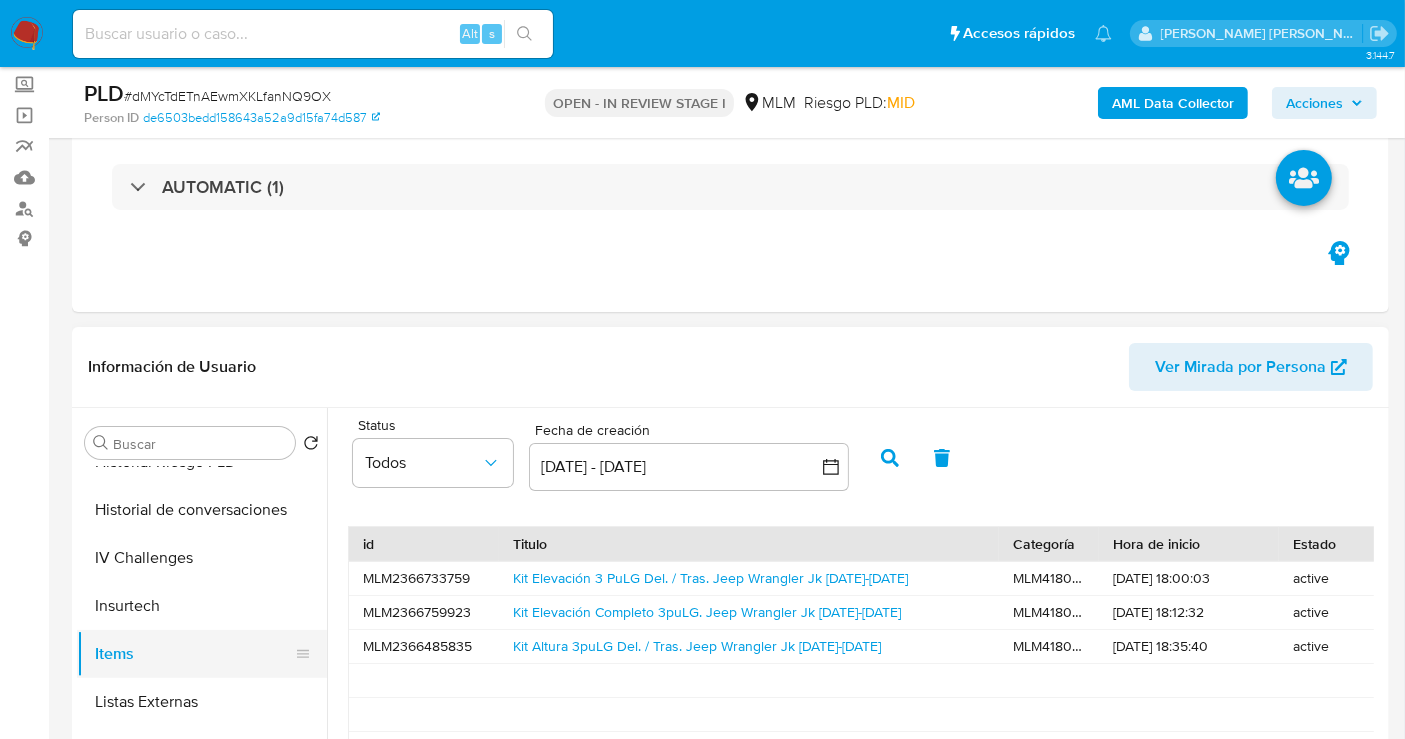 type 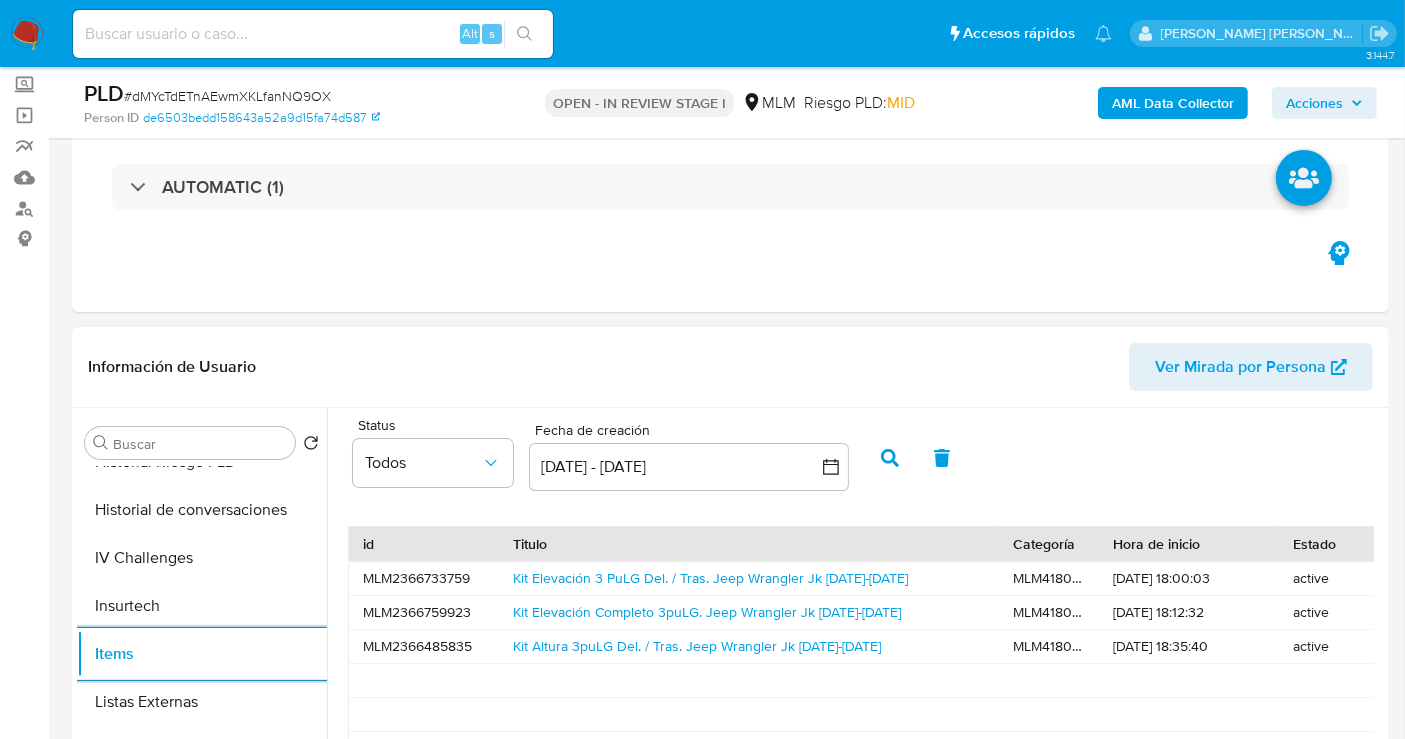 scroll, scrollTop: 796, scrollLeft: 0, axis: vertical 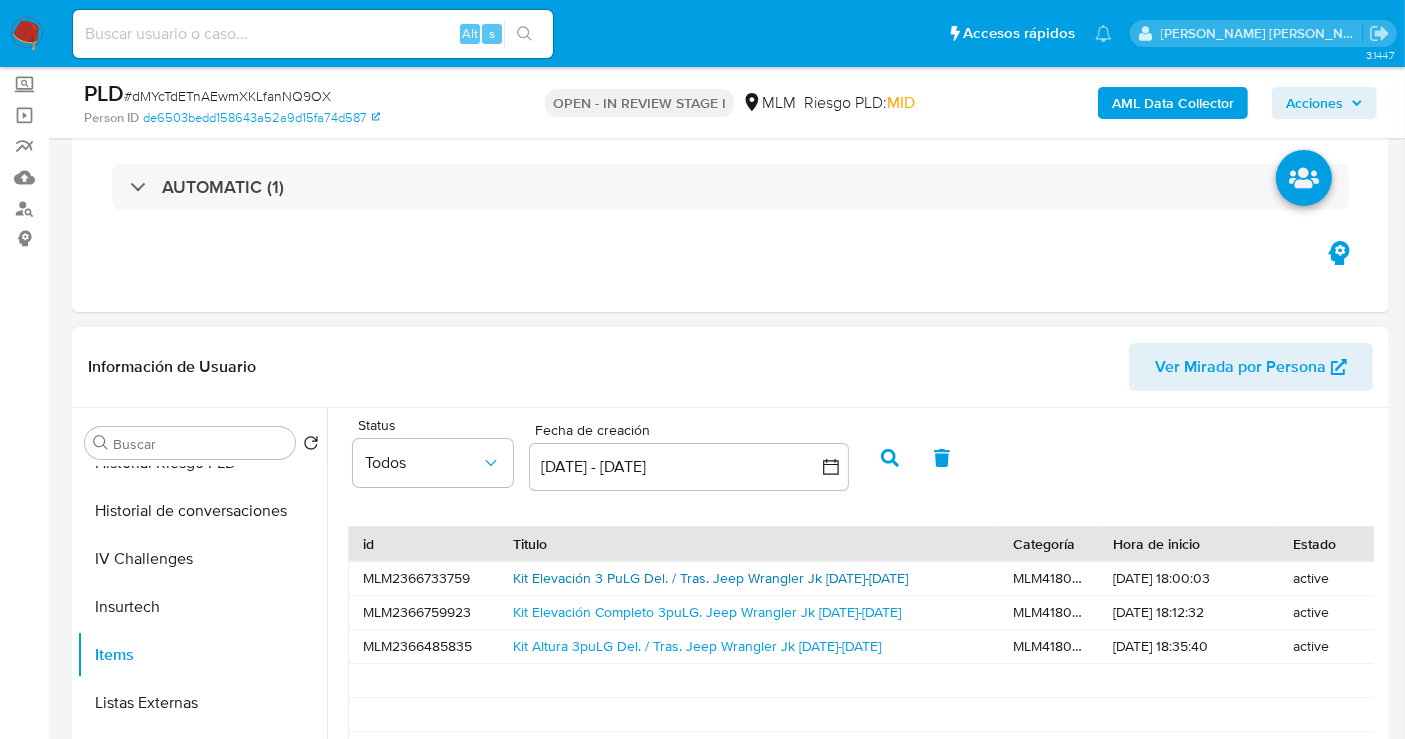 click on "Kit Elevación 3 PuLG Del. / Tras. Jeep Wrangler Jk 2007-2018" at bounding box center [710, 578] 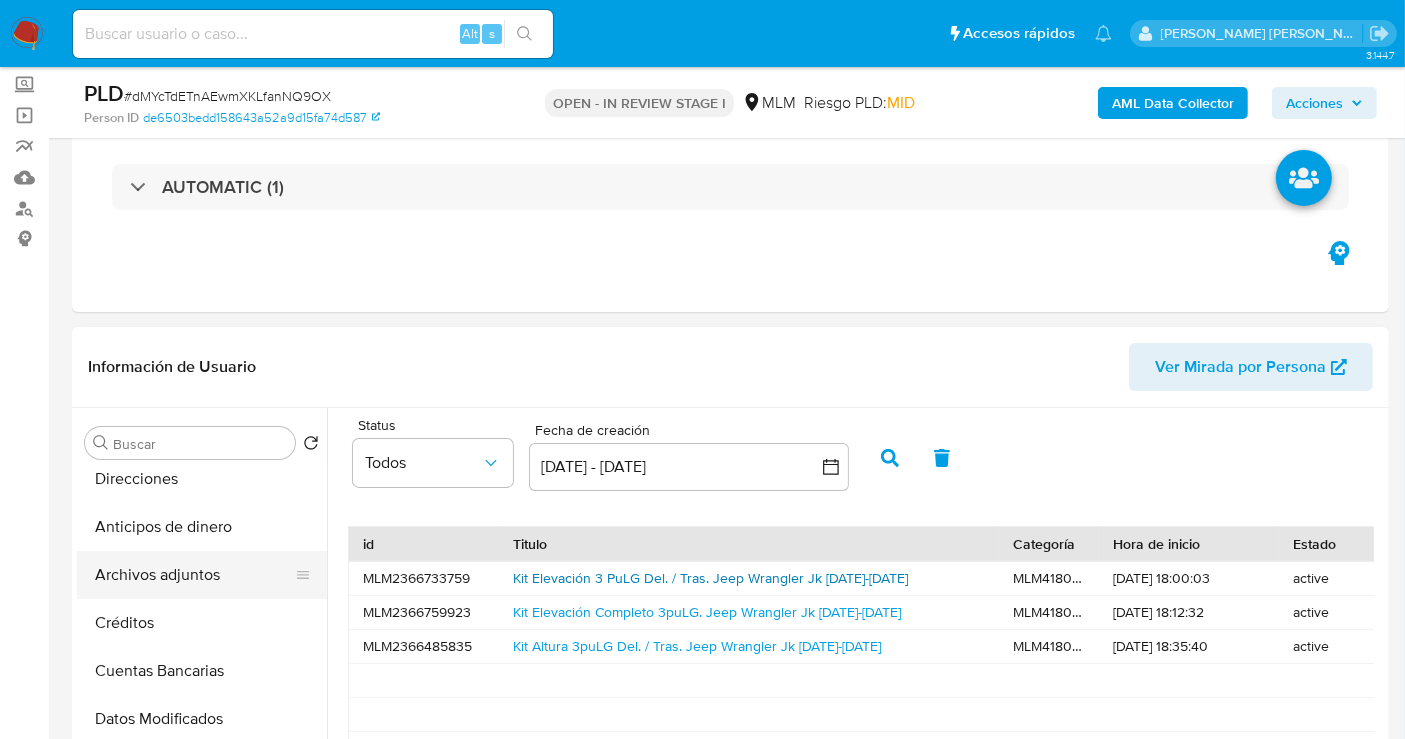 scroll, scrollTop: 351, scrollLeft: 0, axis: vertical 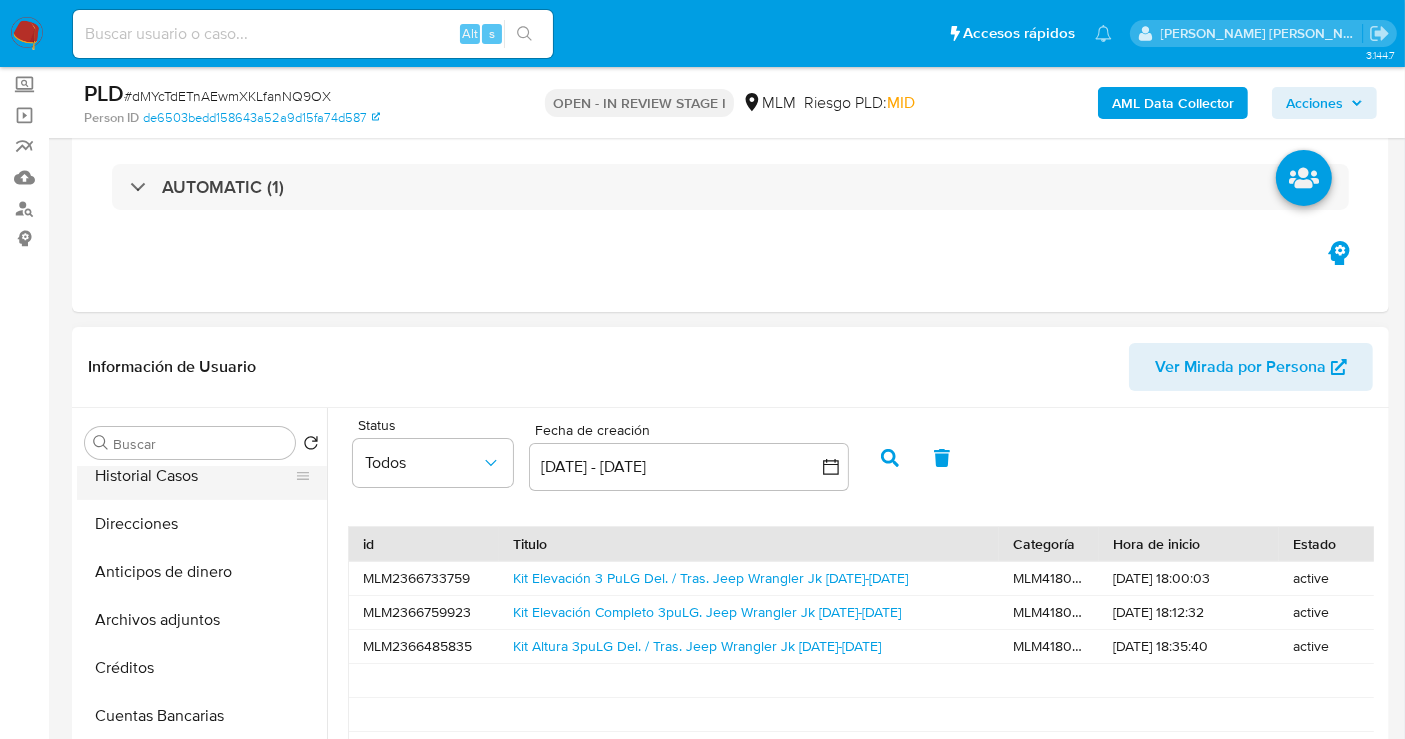 click on "Historial Casos" at bounding box center [194, 476] 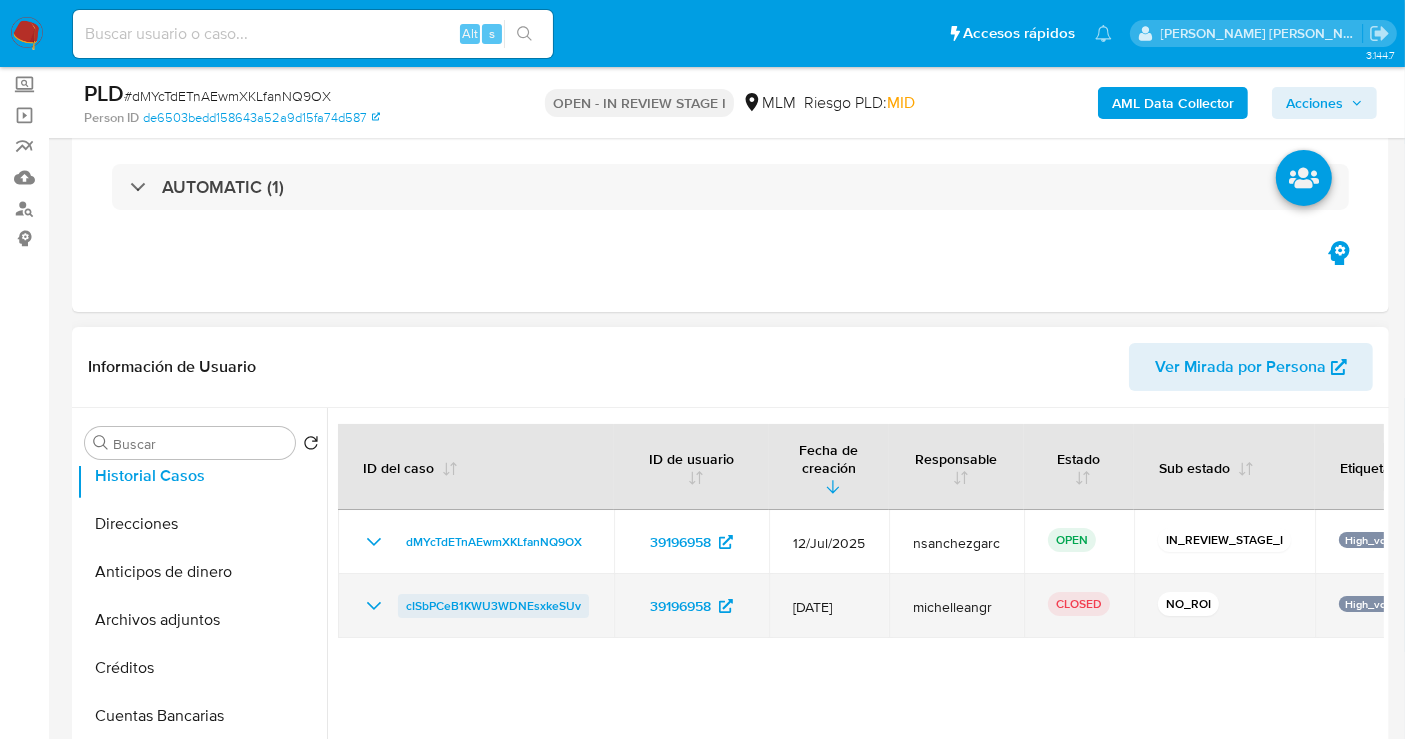 click on "cISbPCeB1KWU3WDNEsxkeSUv" at bounding box center [493, 606] 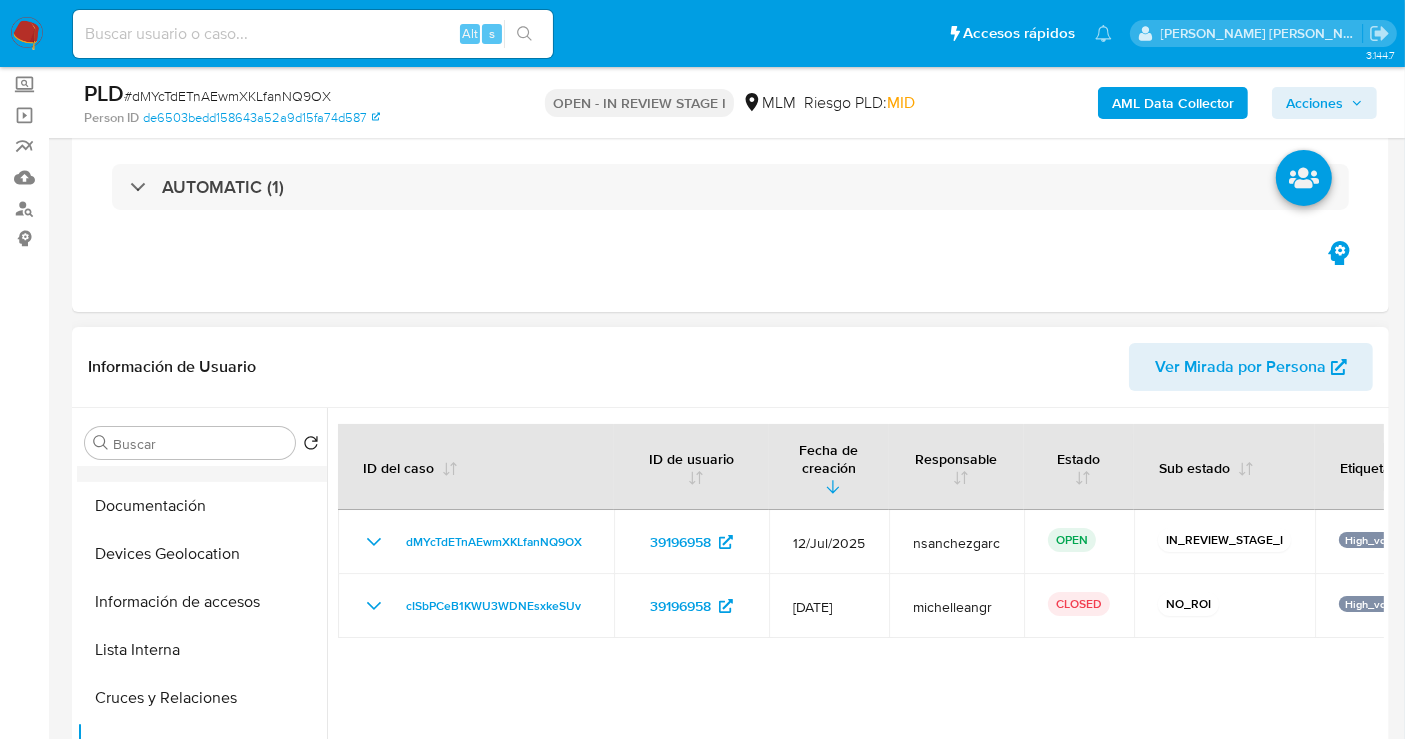 scroll, scrollTop: 0, scrollLeft: 0, axis: both 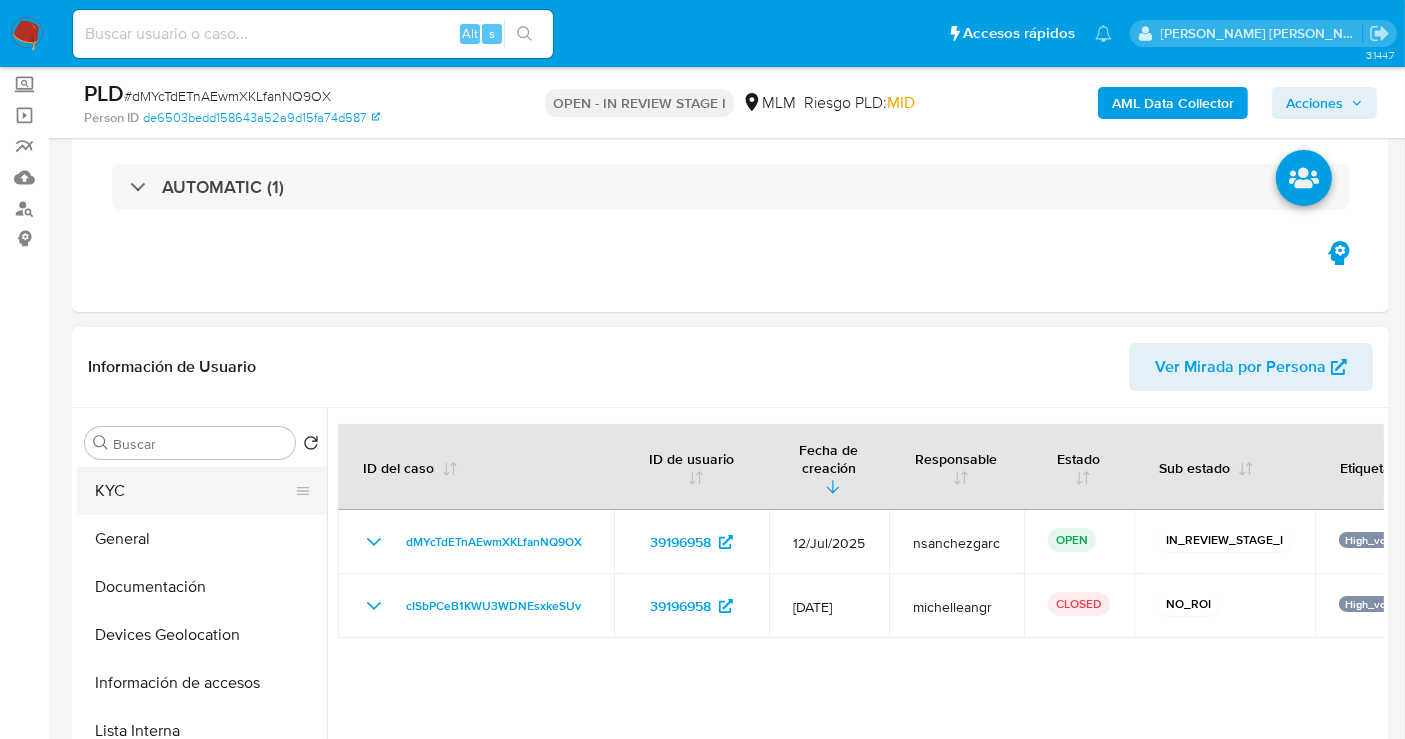 click on "KYC" at bounding box center [194, 491] 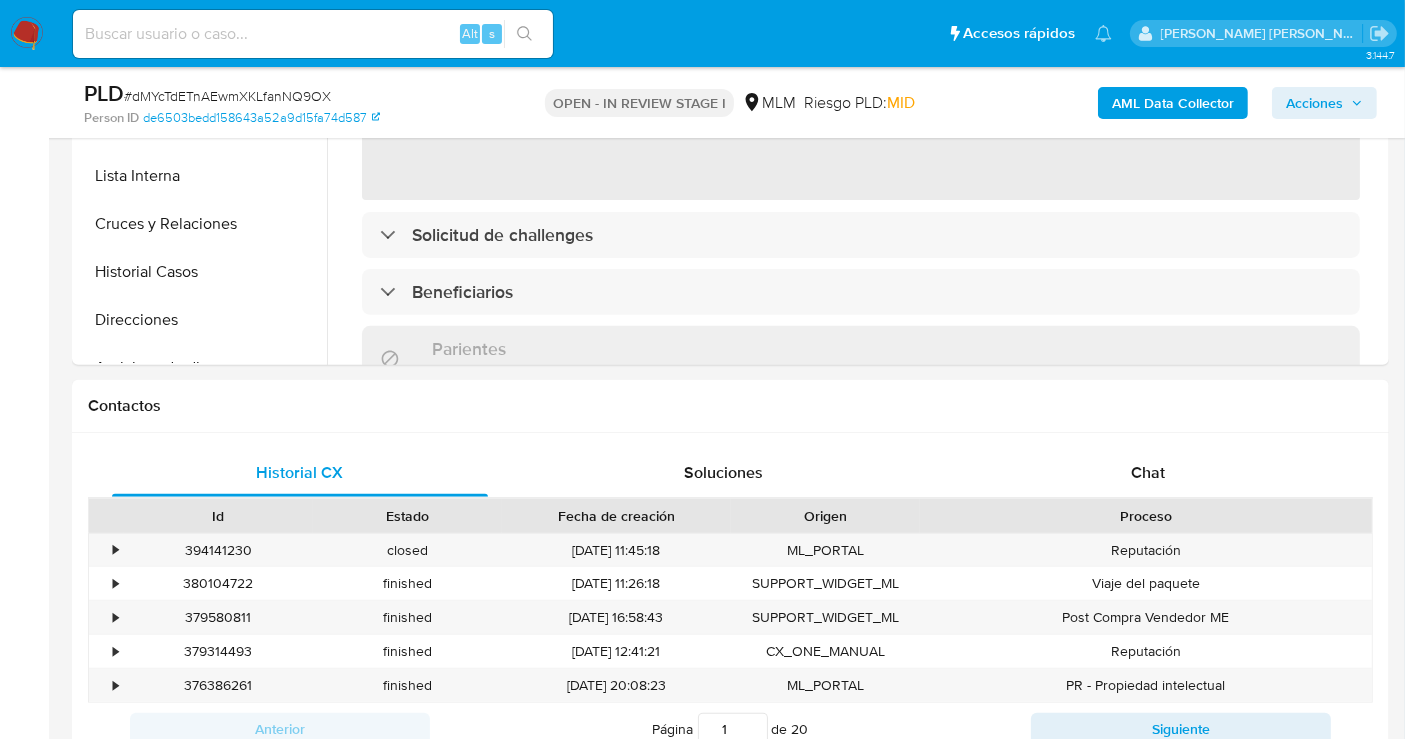 scroll, scrollTop: 971, scrollLeft: 0, axis: vertical 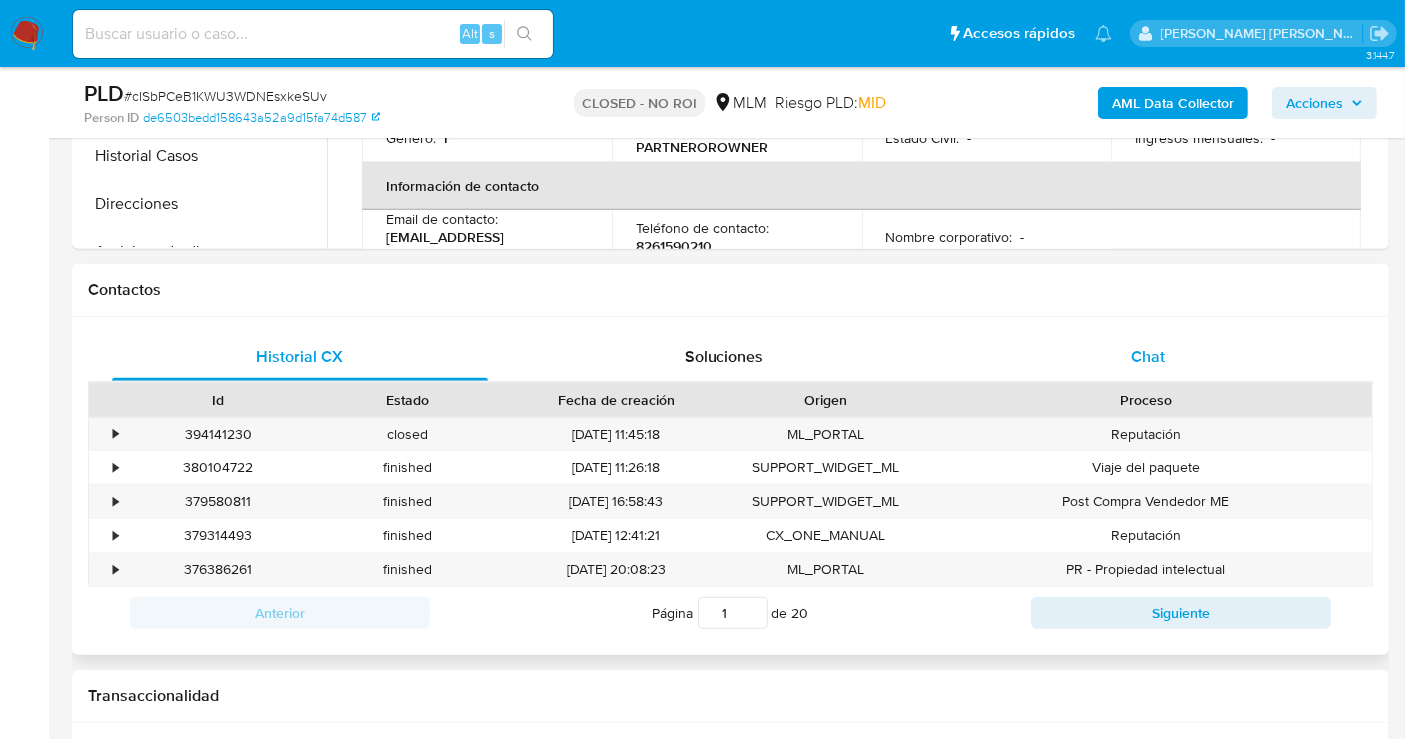 click on "Chat" at bounding box center [1148, 356] 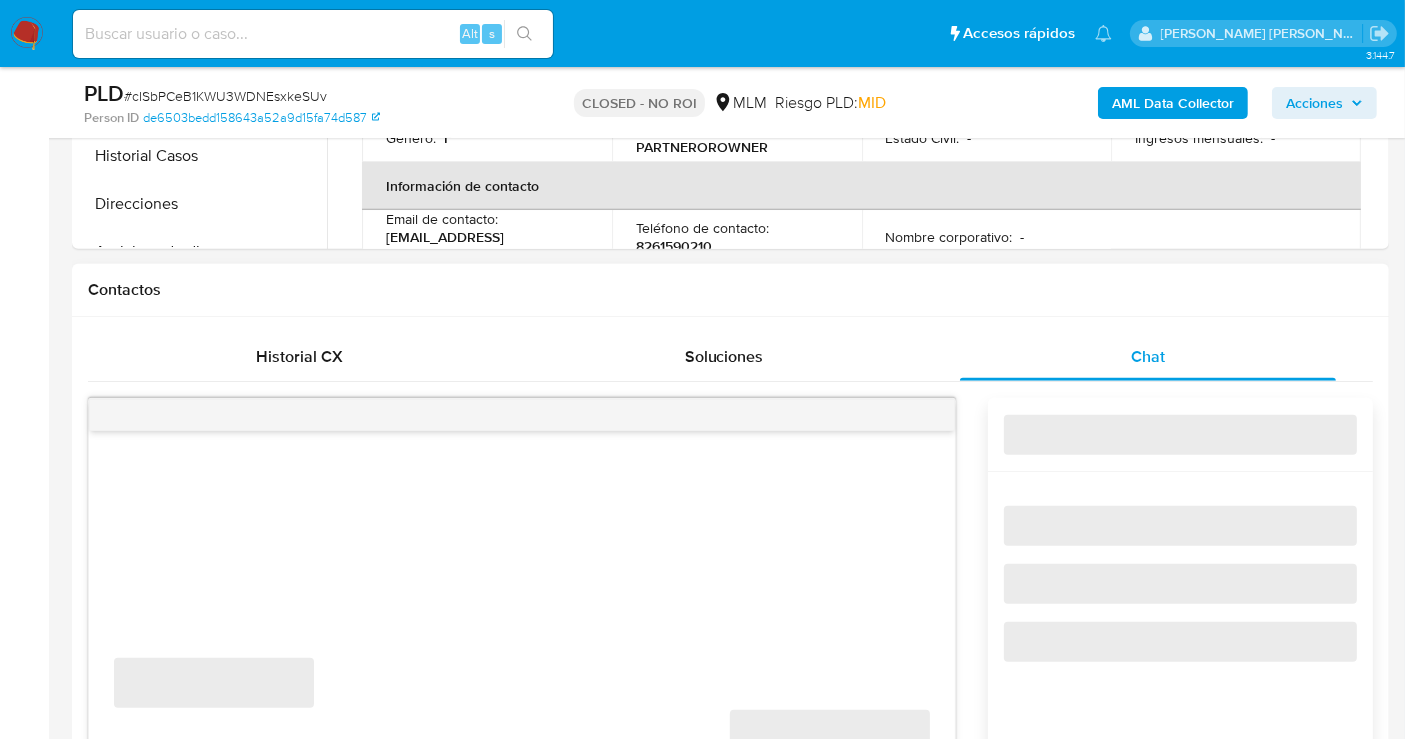 select on "10" 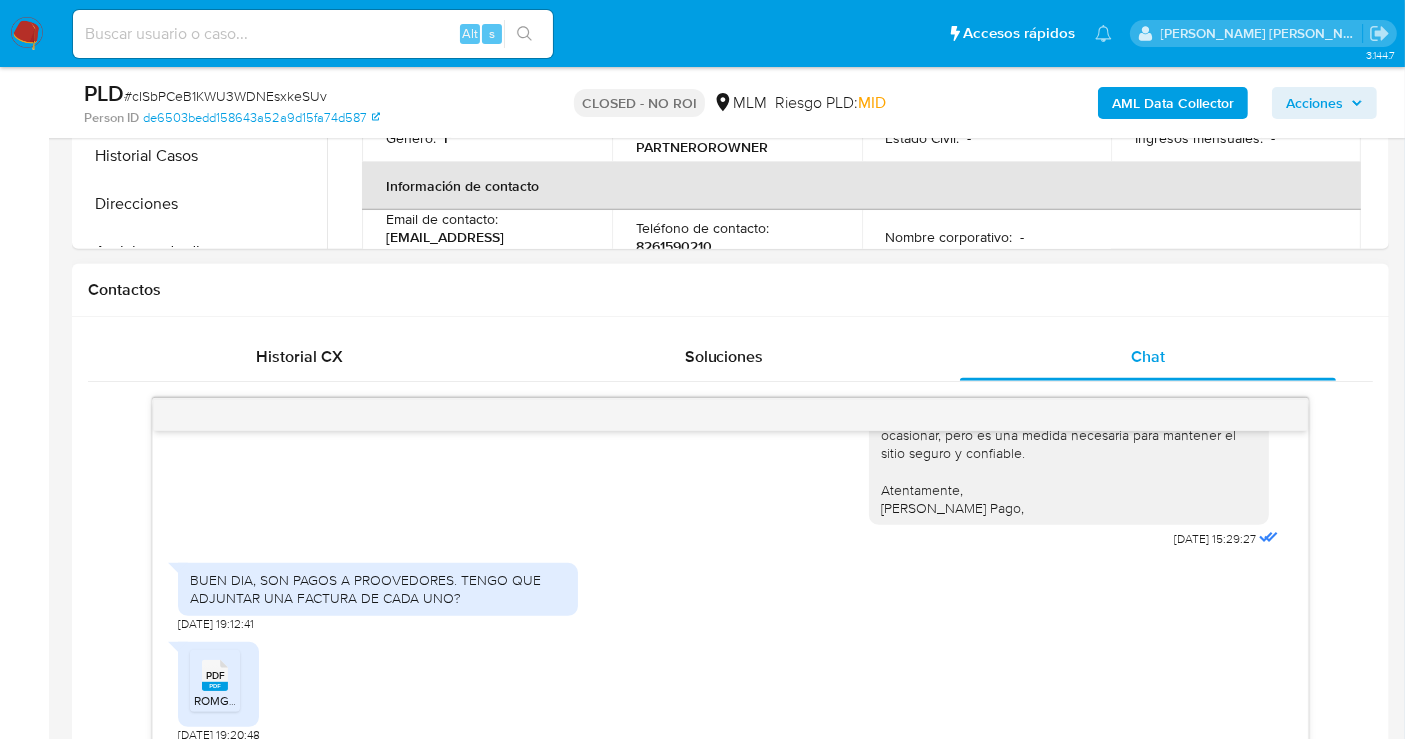 scroll, scrollTop: 524, scrollLeft: 0, axis: vertical 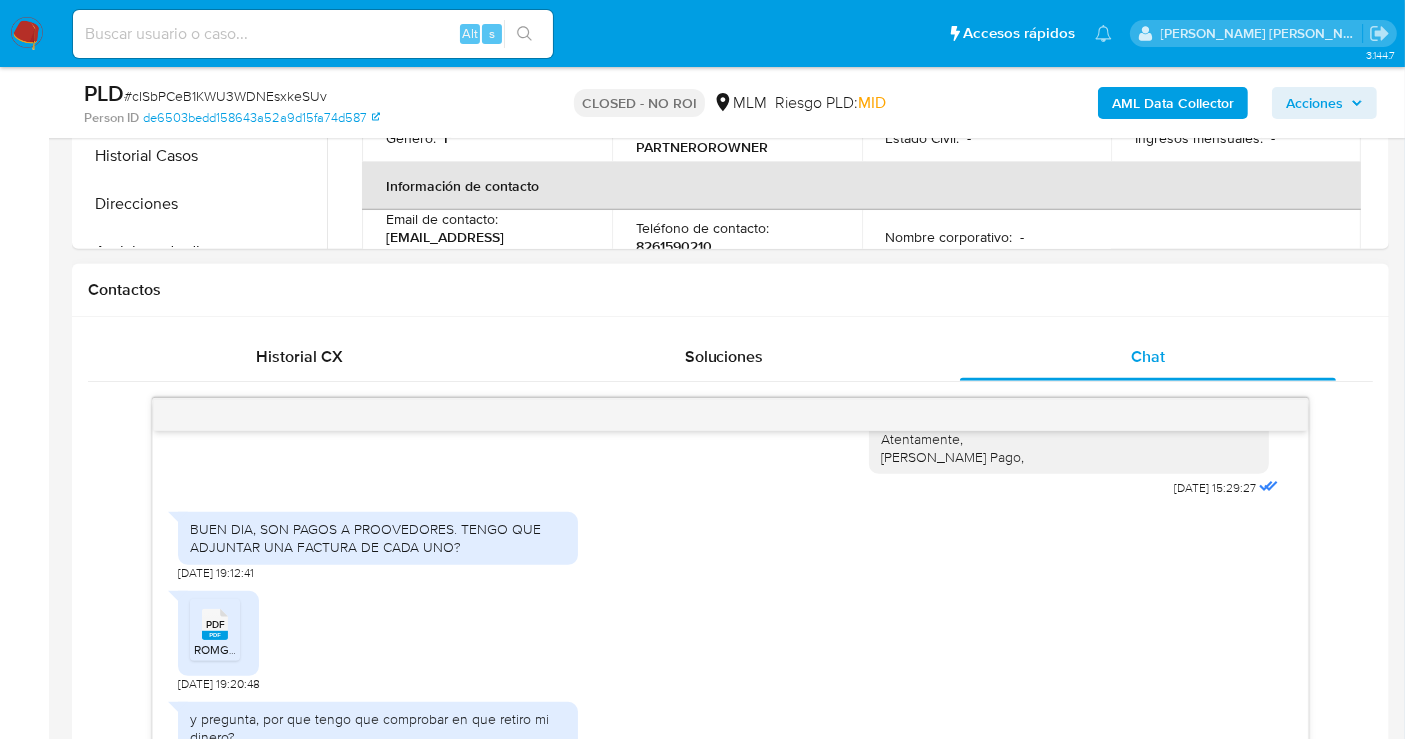 click on "ROMG590913T76_Factura_62710_20250612.pdf" at bounding box center [323, 649] 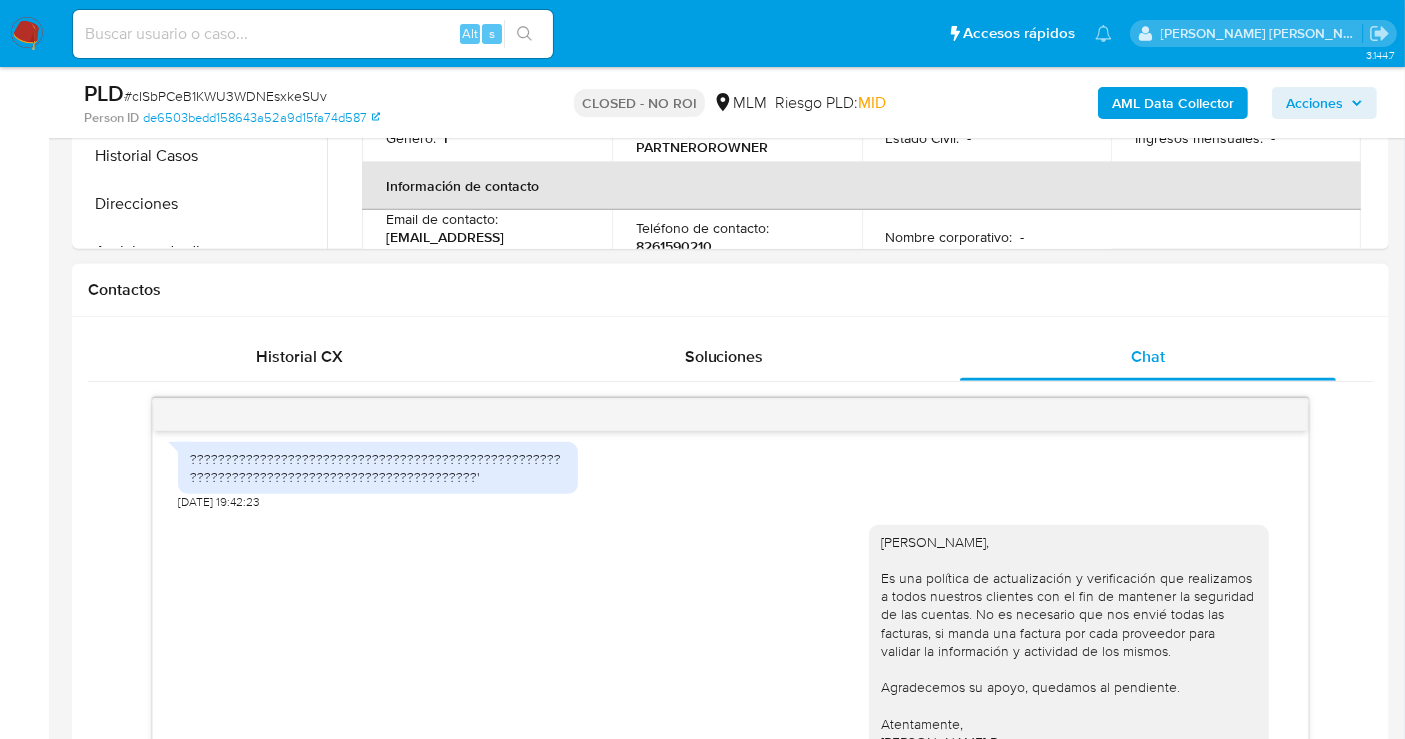 scroll, scrollTop: 968, scrollLeft: 0, axis: vertical 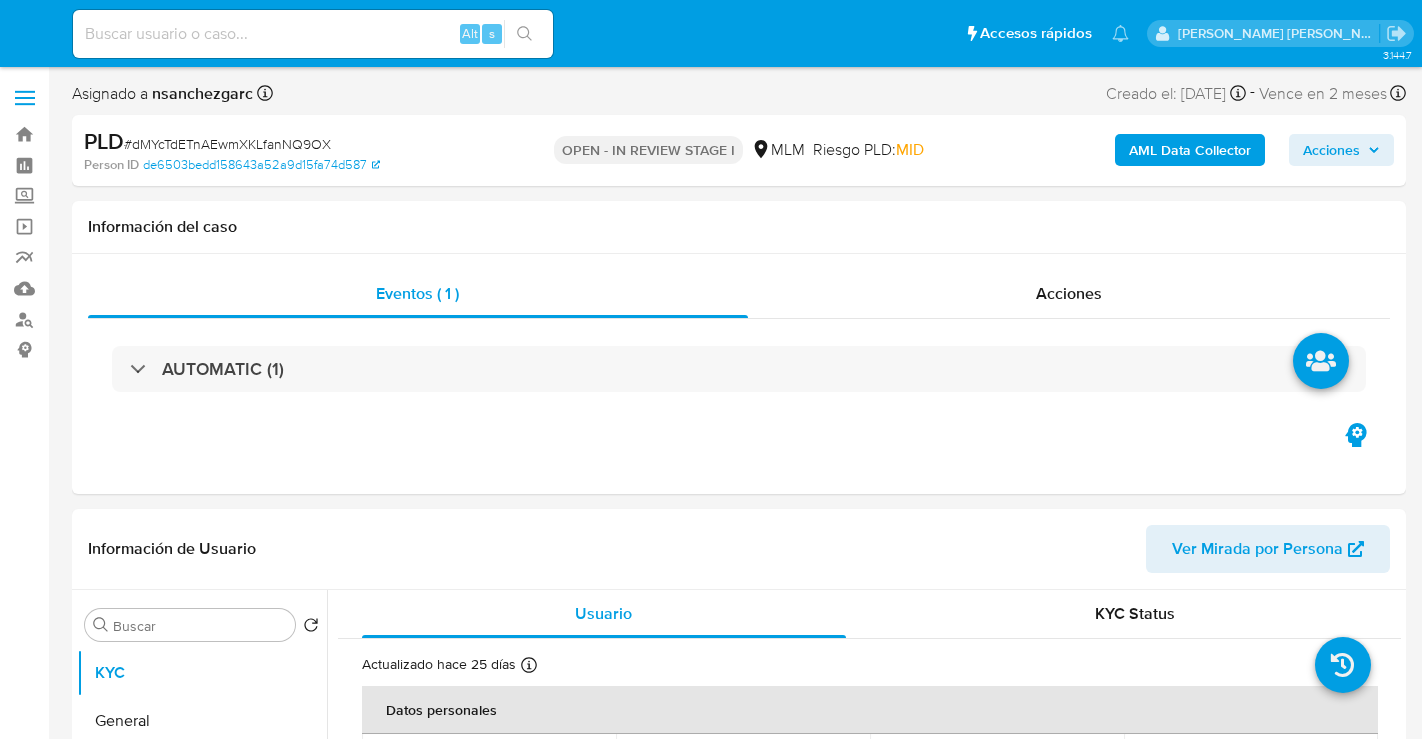 select on "10" 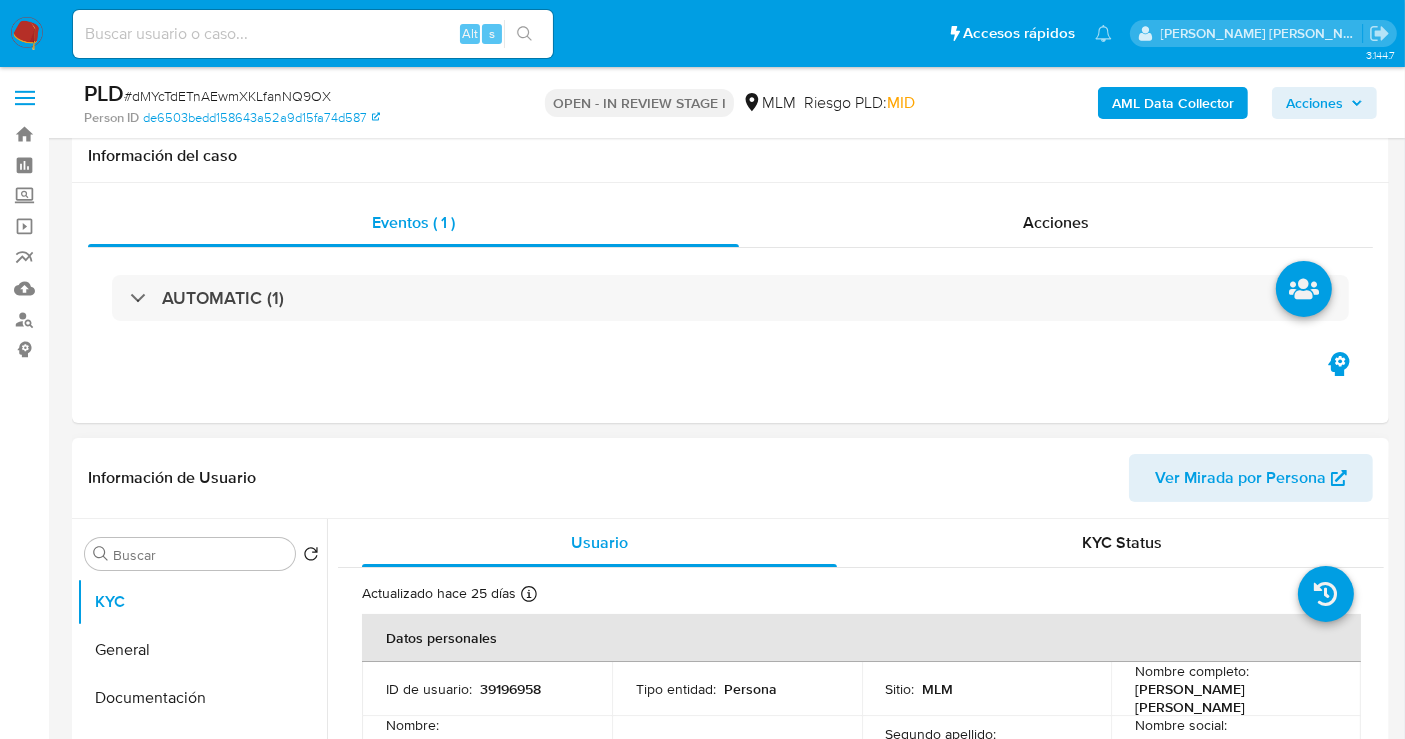 scroll, scrollTop: 444, scrollLeft: 0, axis: vertical 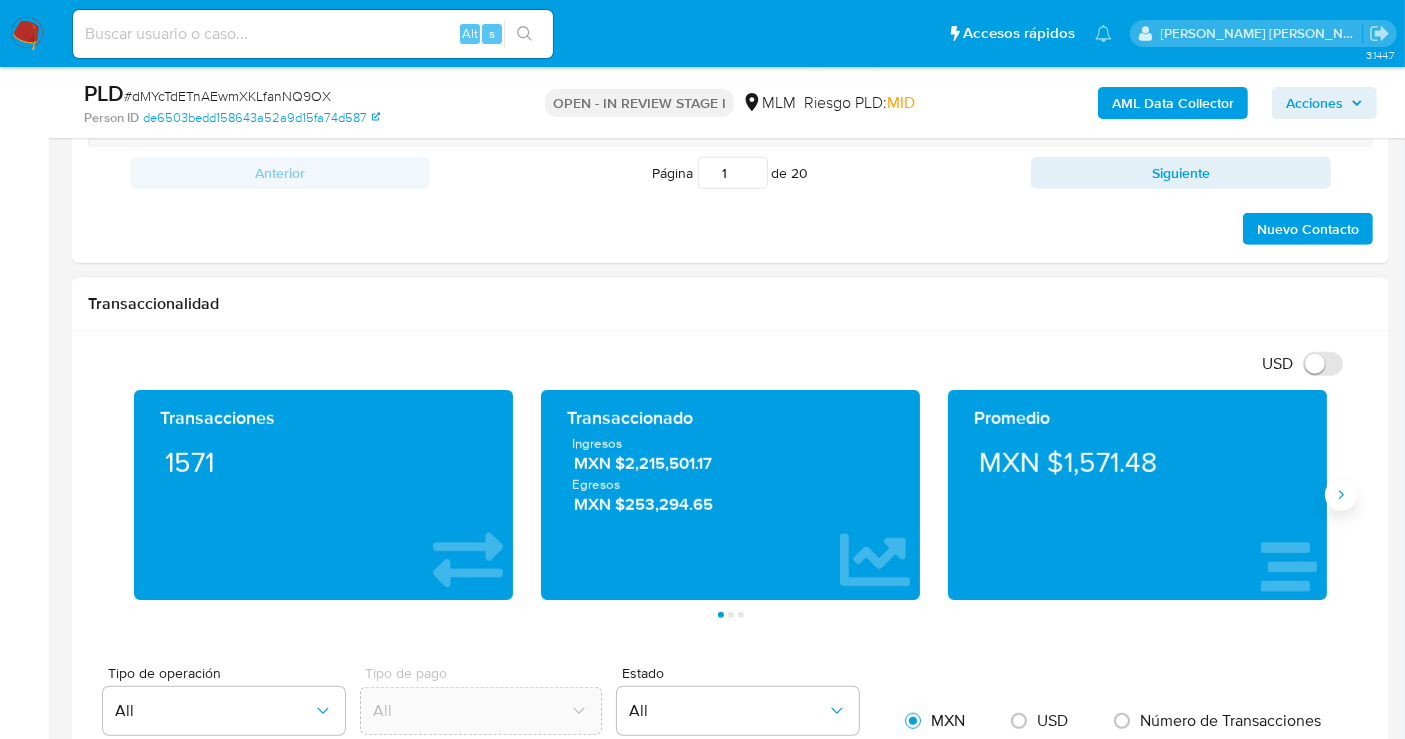 click 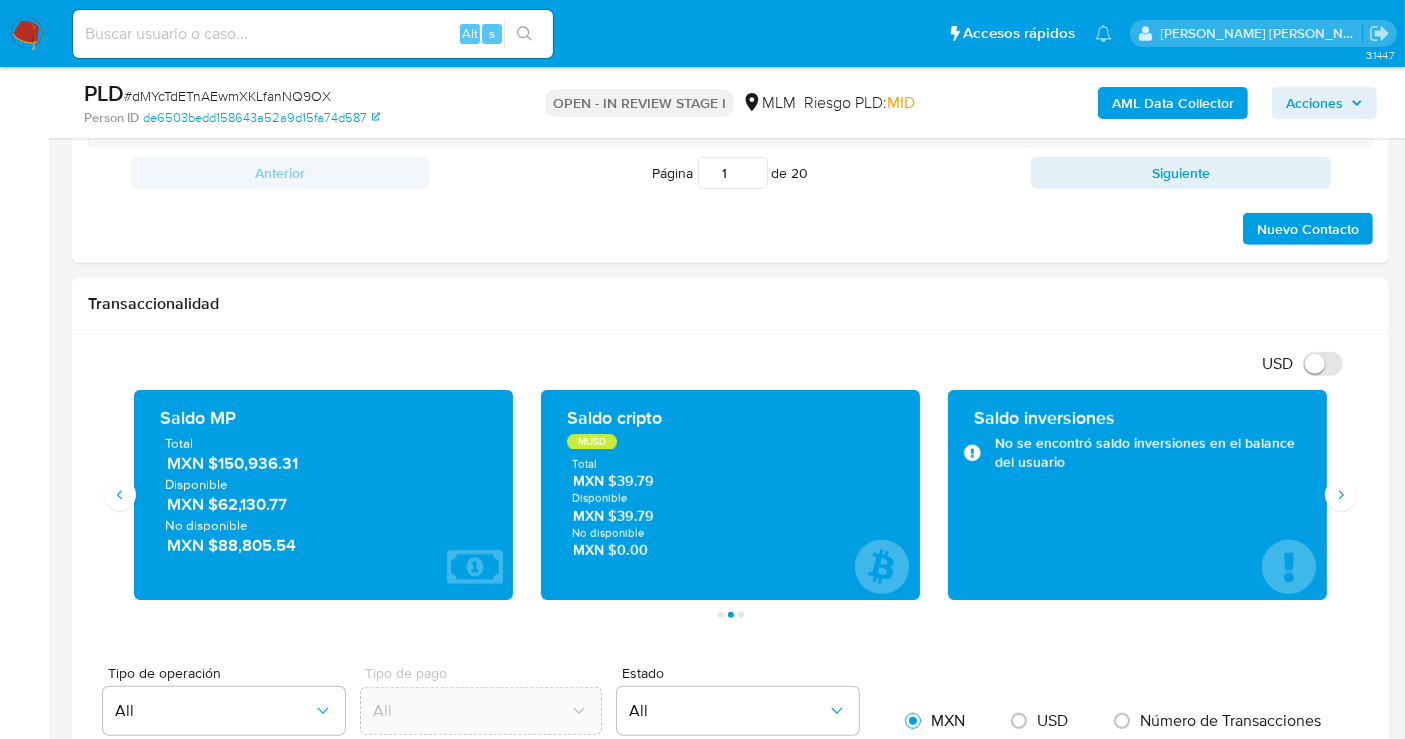 click on "MXN $150,936.31" at bounding box center [324, 463] 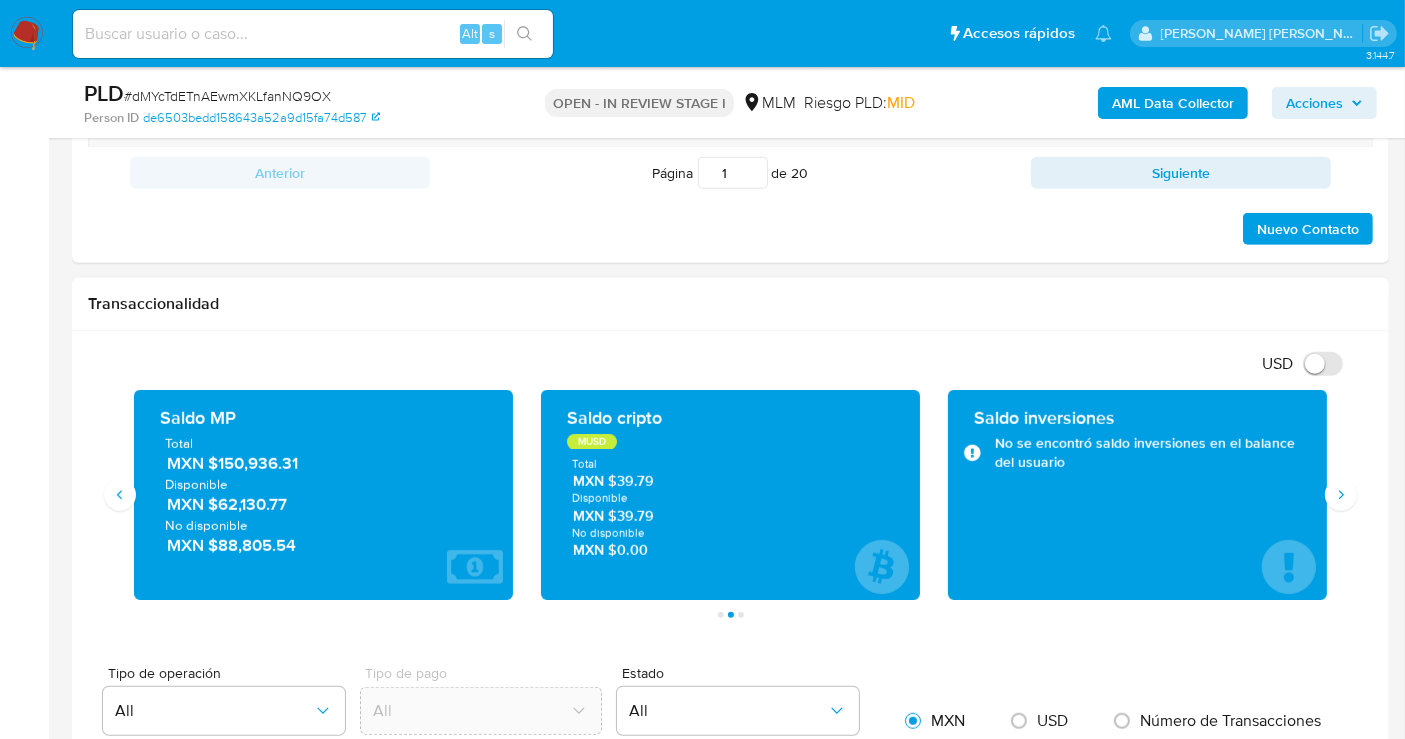 click on "Transaccionalidad" at bounding box center (730, 304) 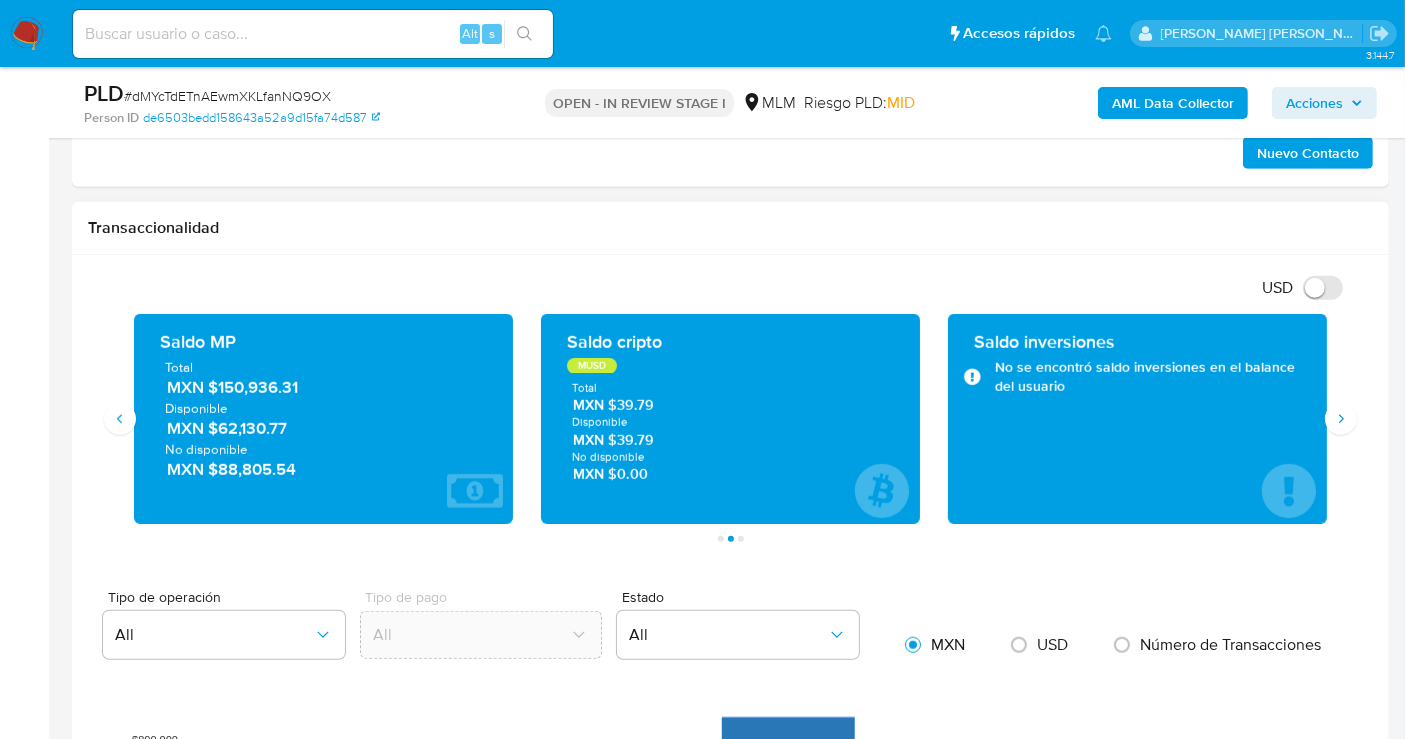 scroll, scrollTop: 1333, scrollLeft: 0, axis: vertical 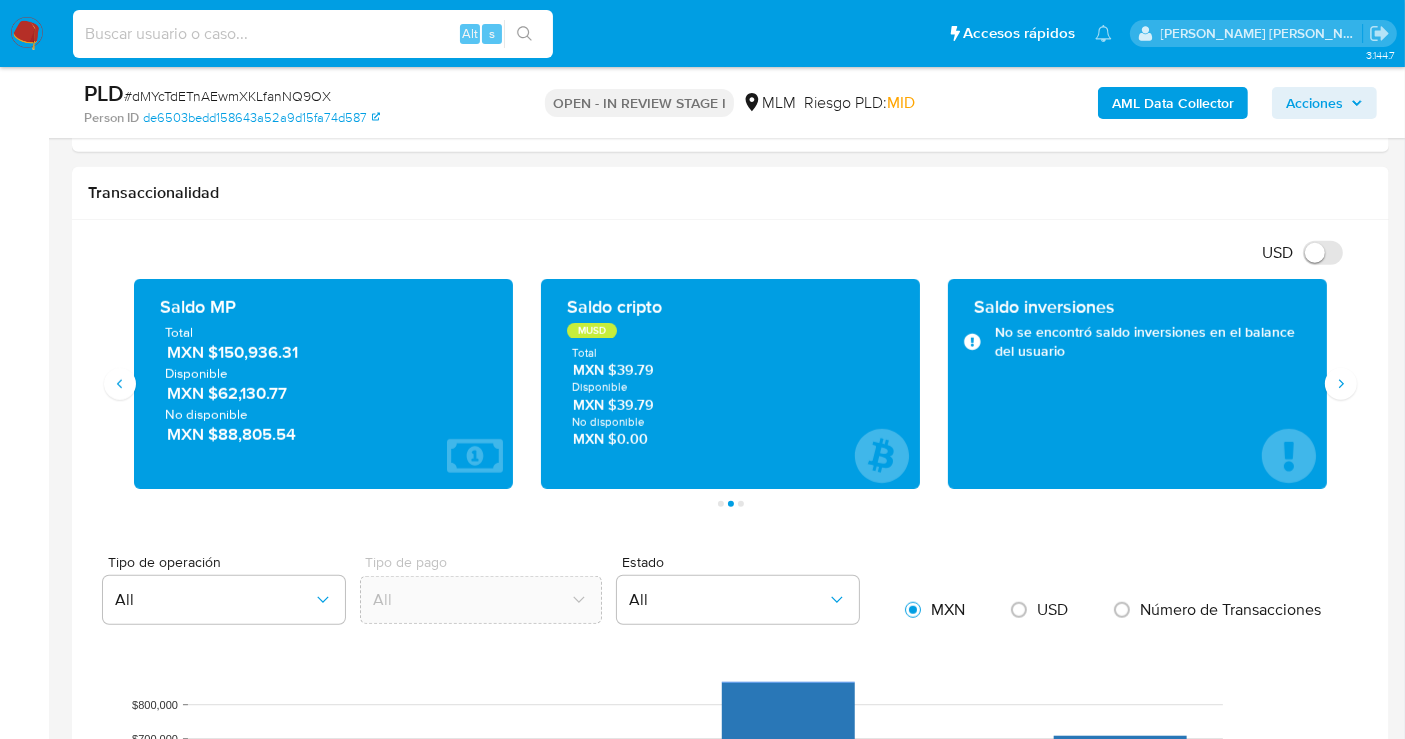 click at bounding box center [313, 34] 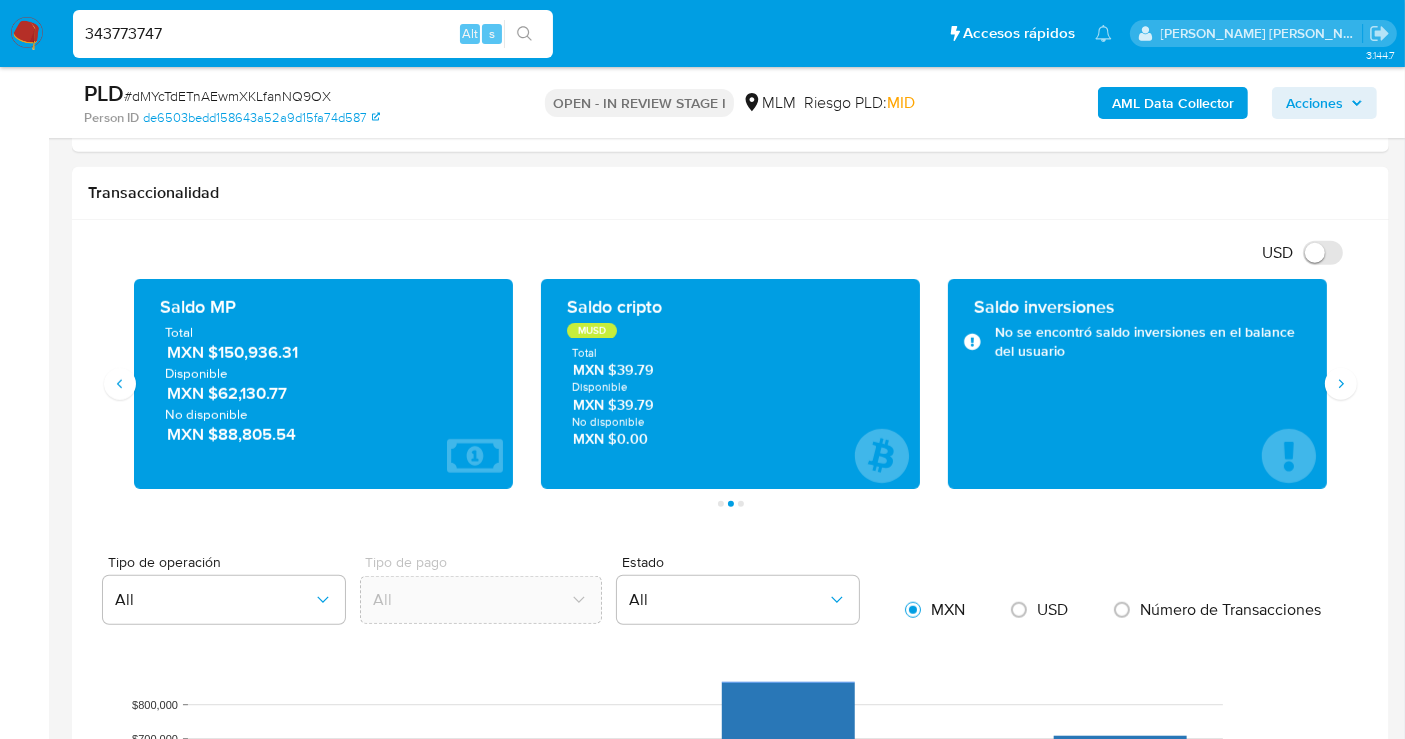 type on "343773747" 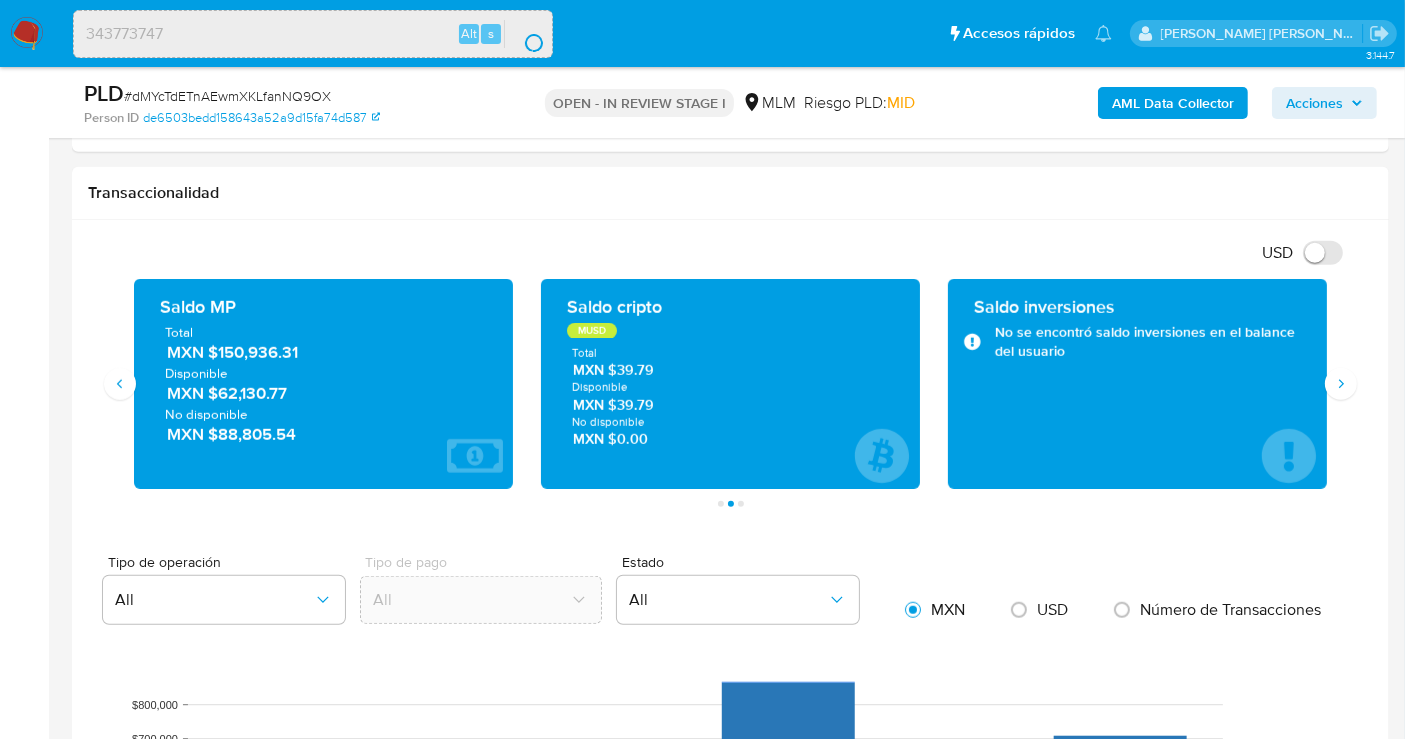 scroll, scrollTop: 0, scrollLeft: 0, axis: both 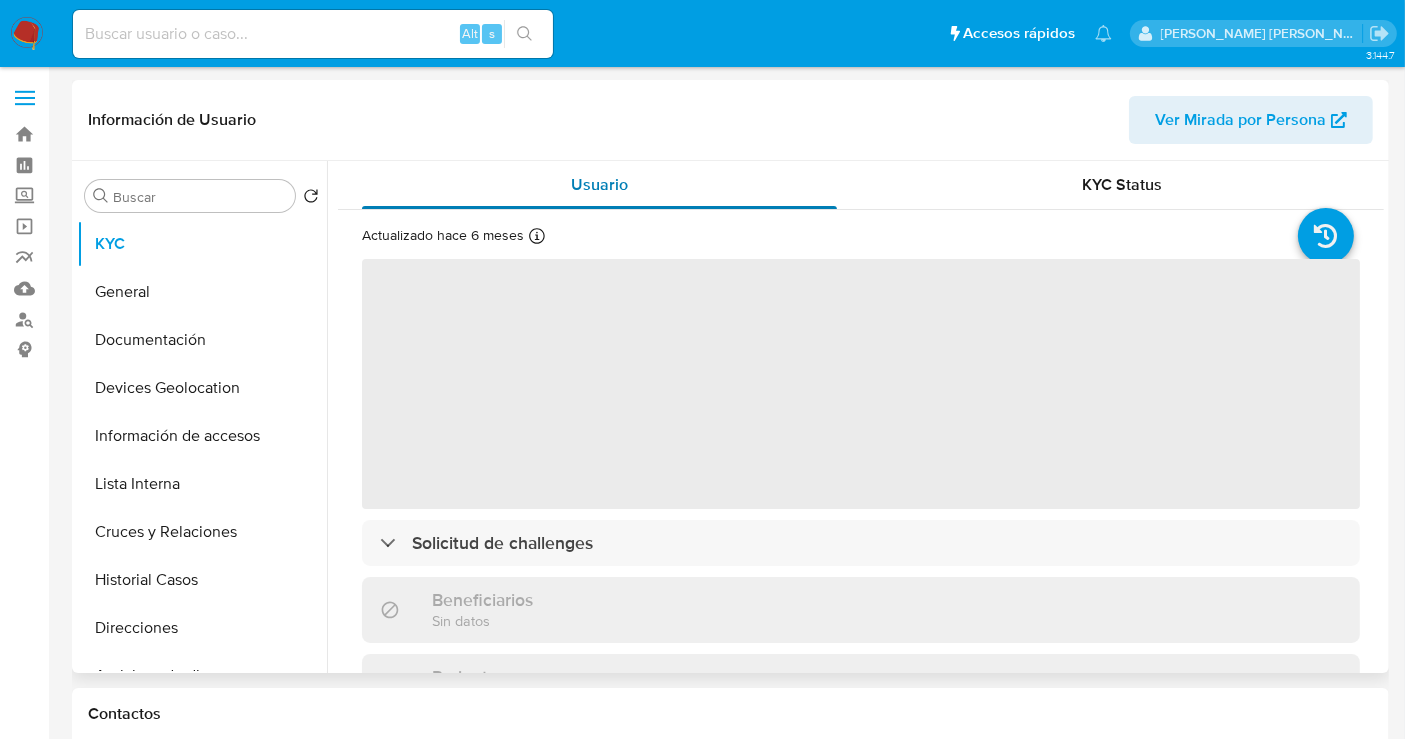select on "10" 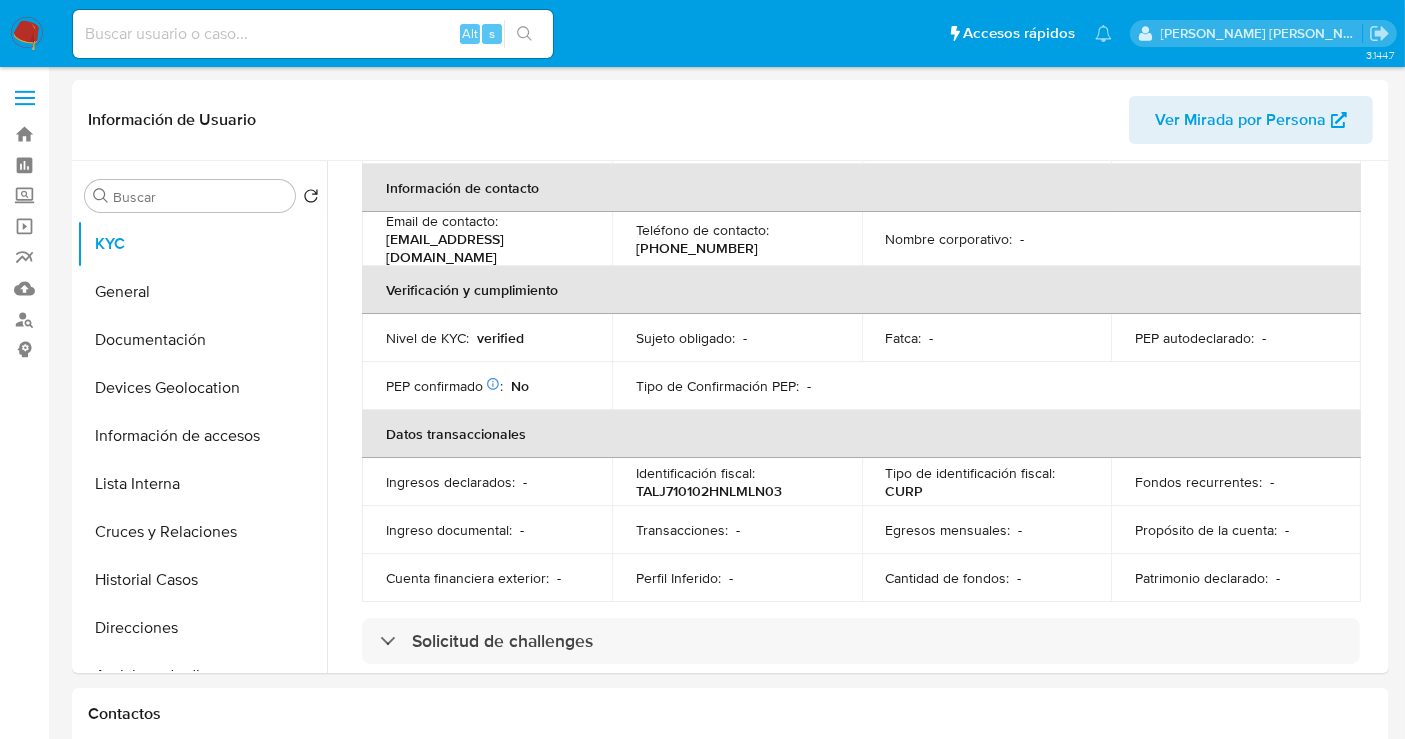 scroll, scrollTop: 555, scrollLeft: 0, axis: vertical 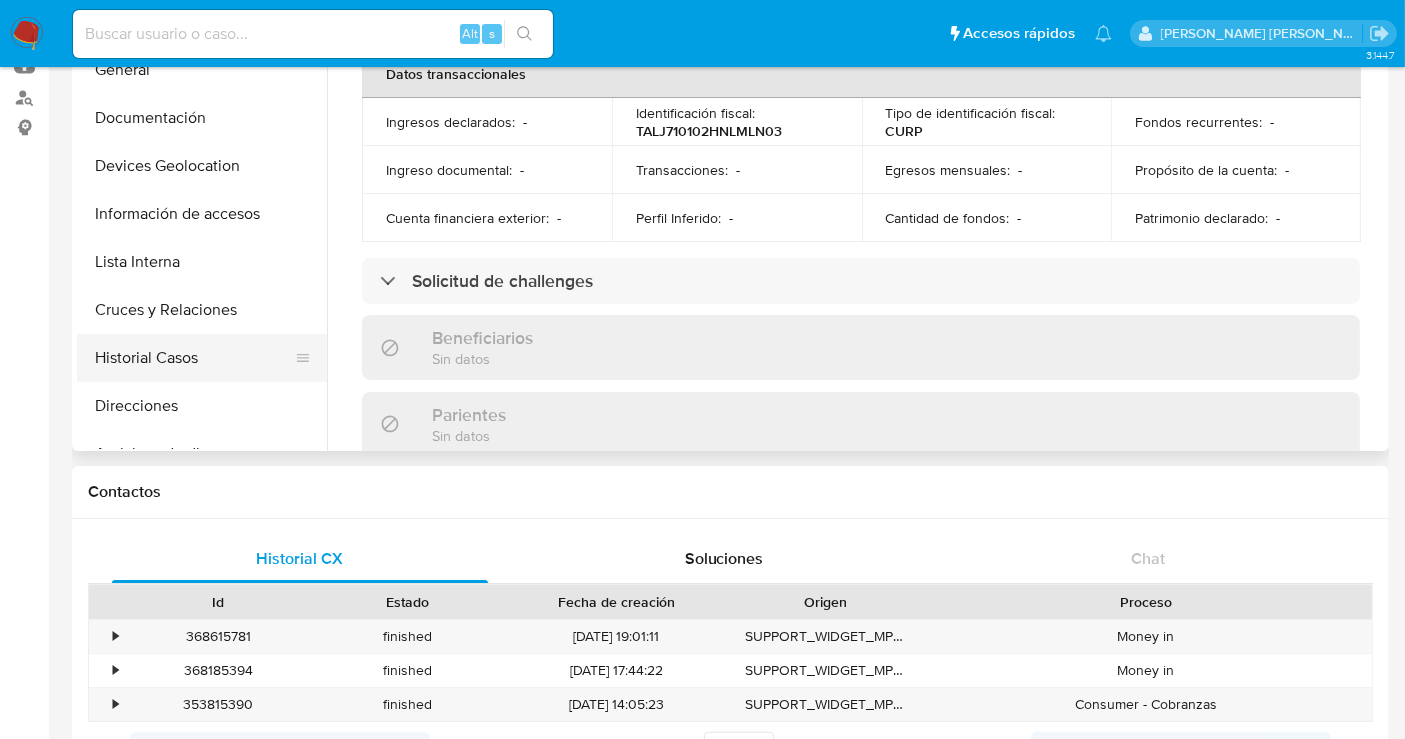 click on "Historial Casos" at bounding box center [194, 358] 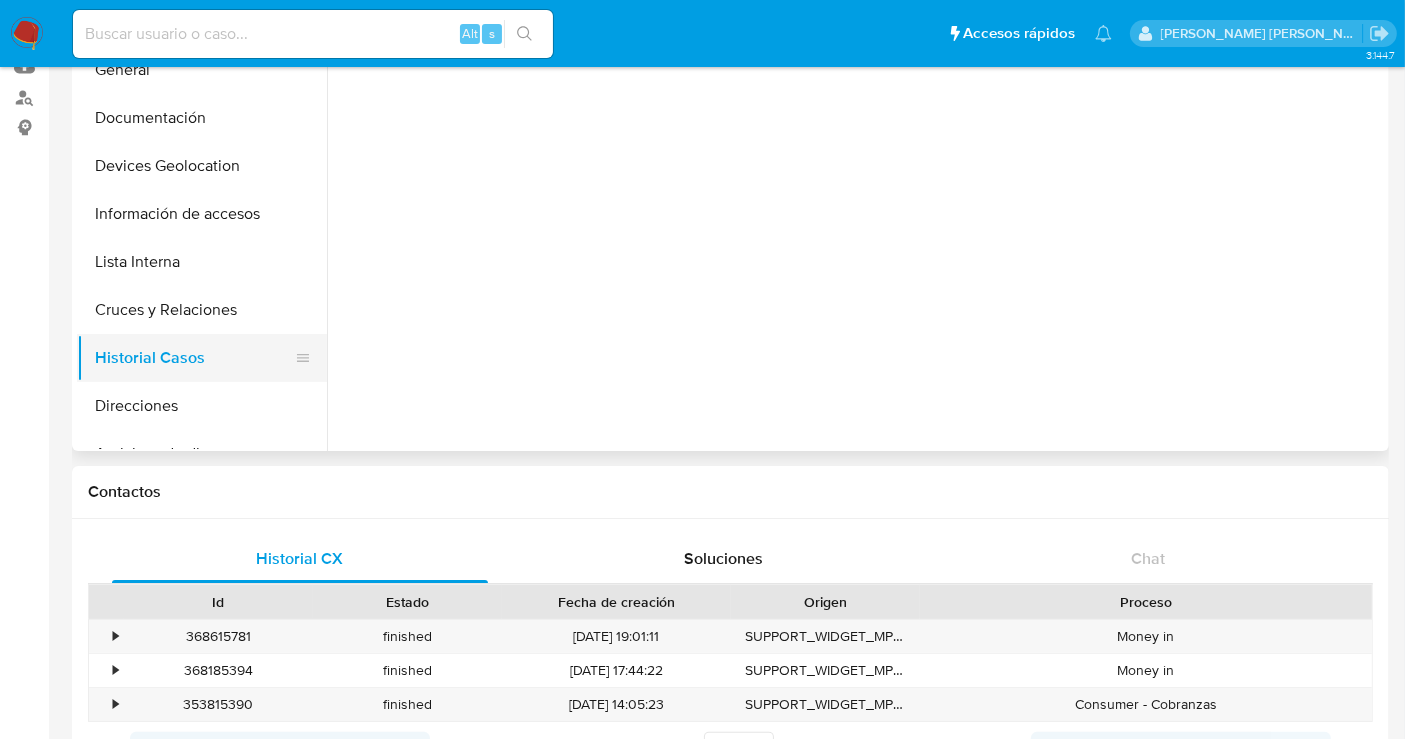 scroll, scrollTop: 0, scrollLeft: 0, axis: both 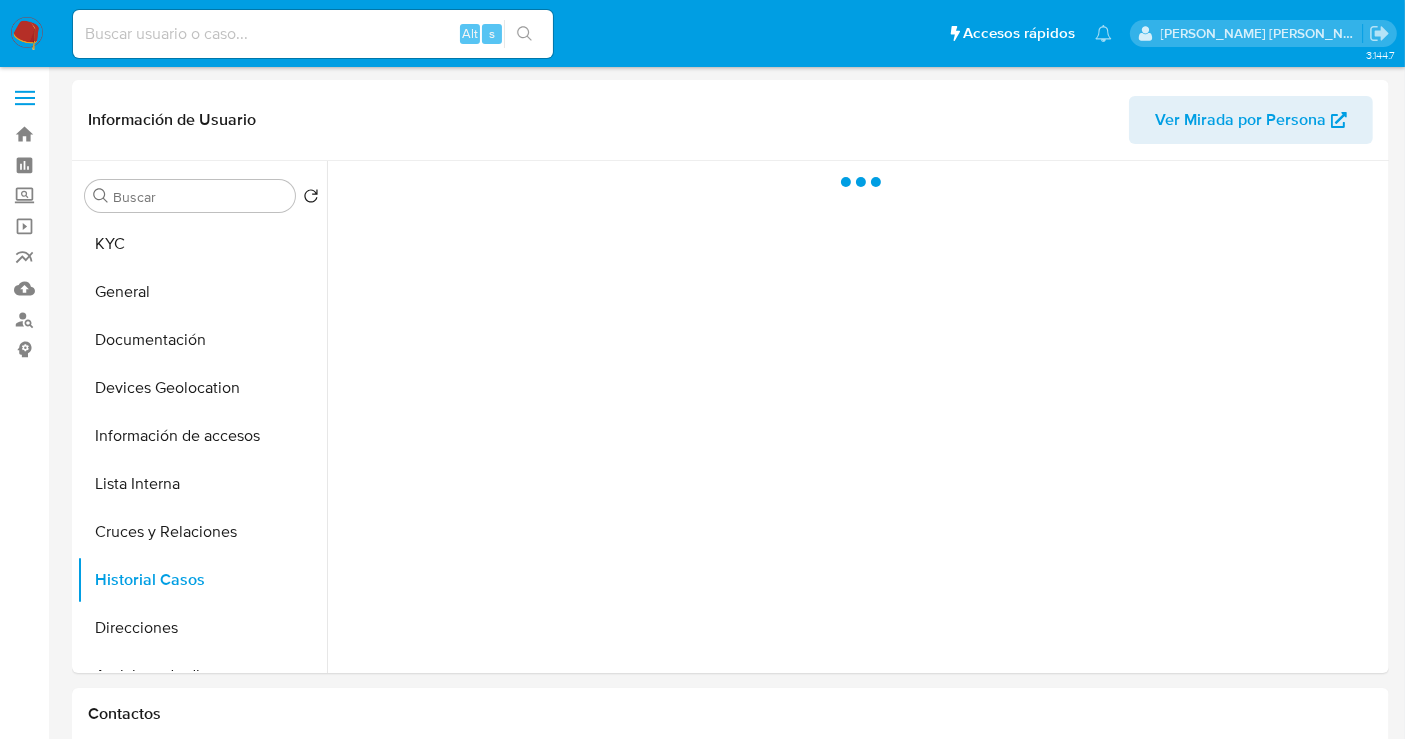 click at bounding box center [313, 34] 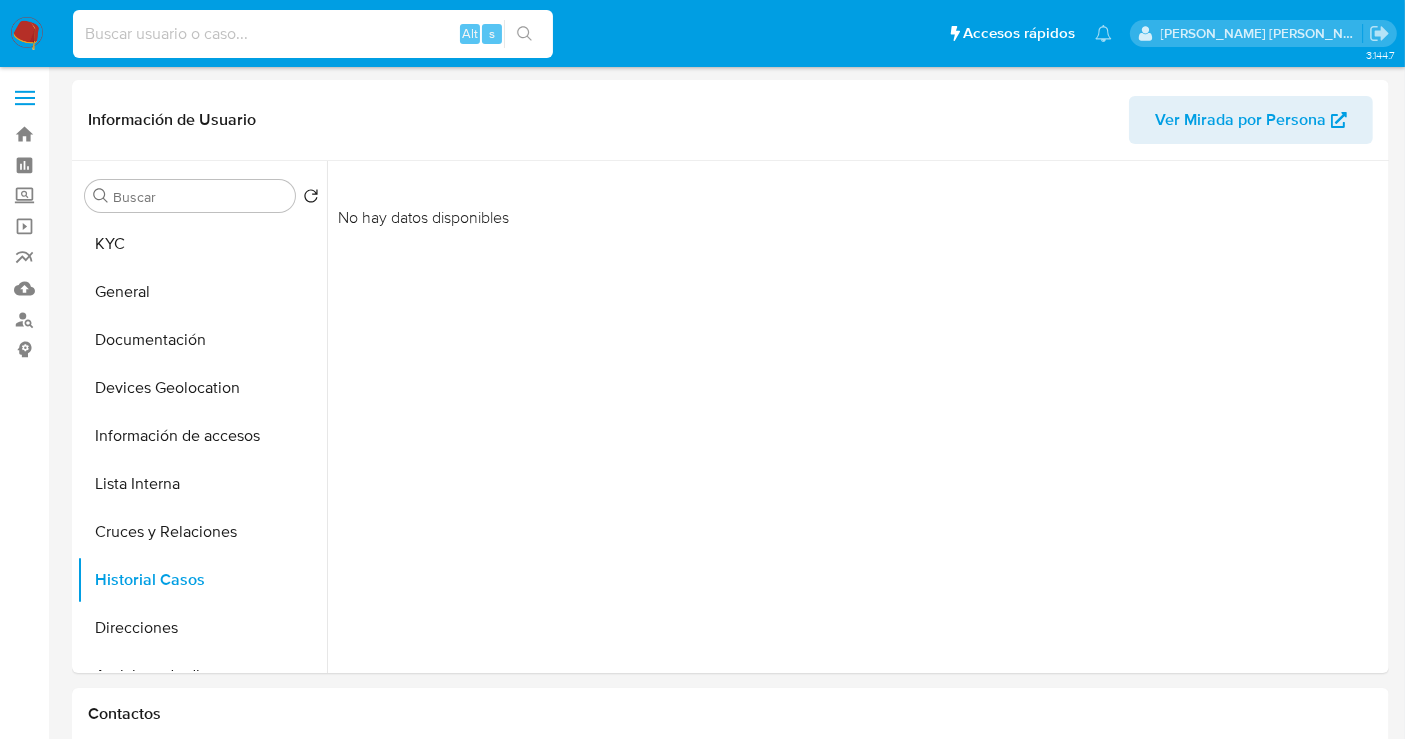 paste on "788584027" 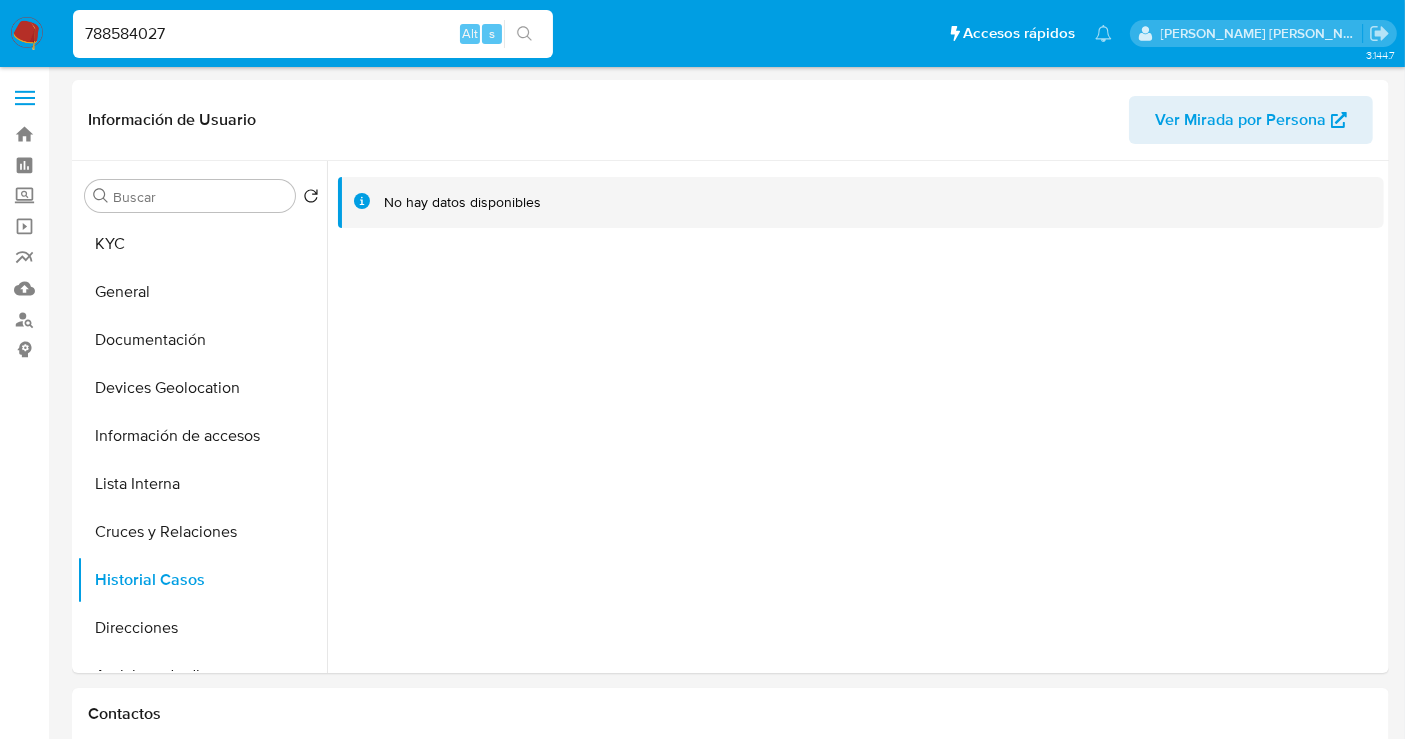 type on "788584027" 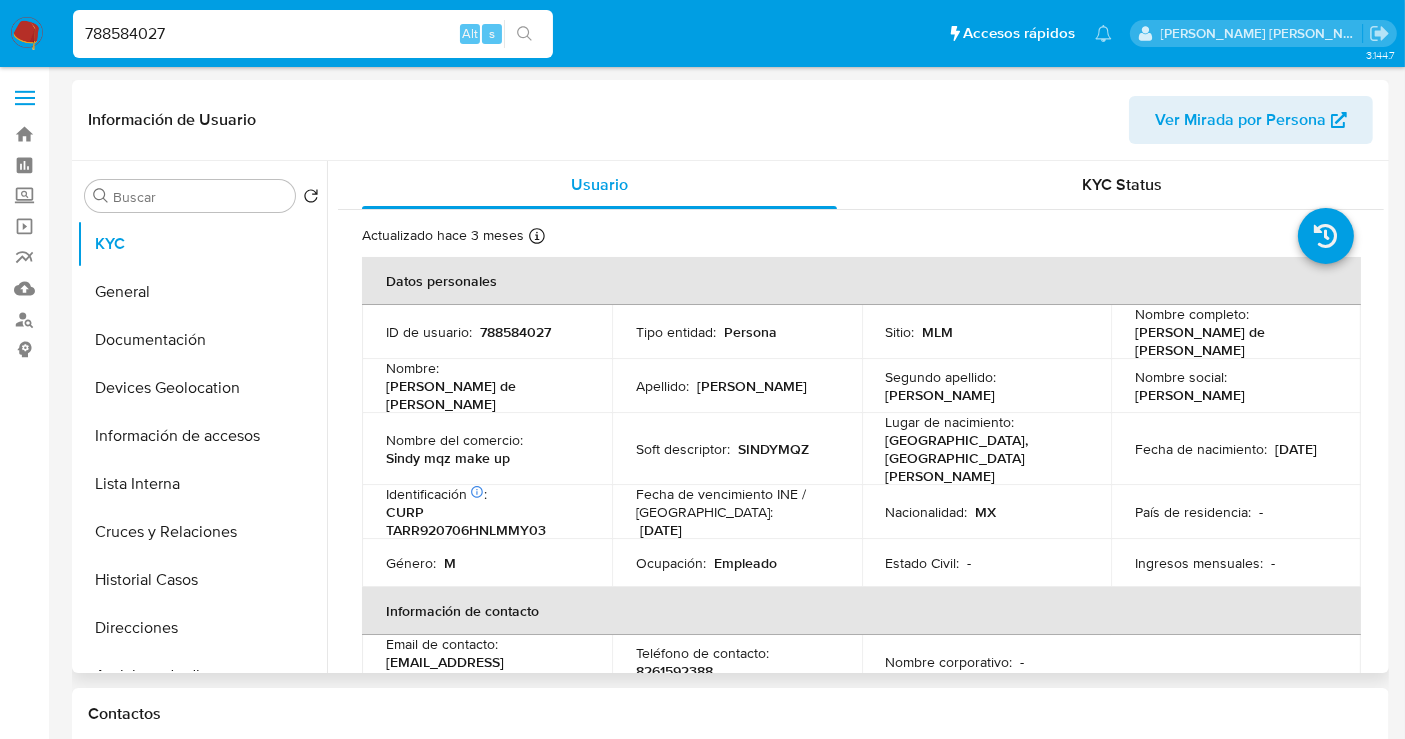 select on "10" 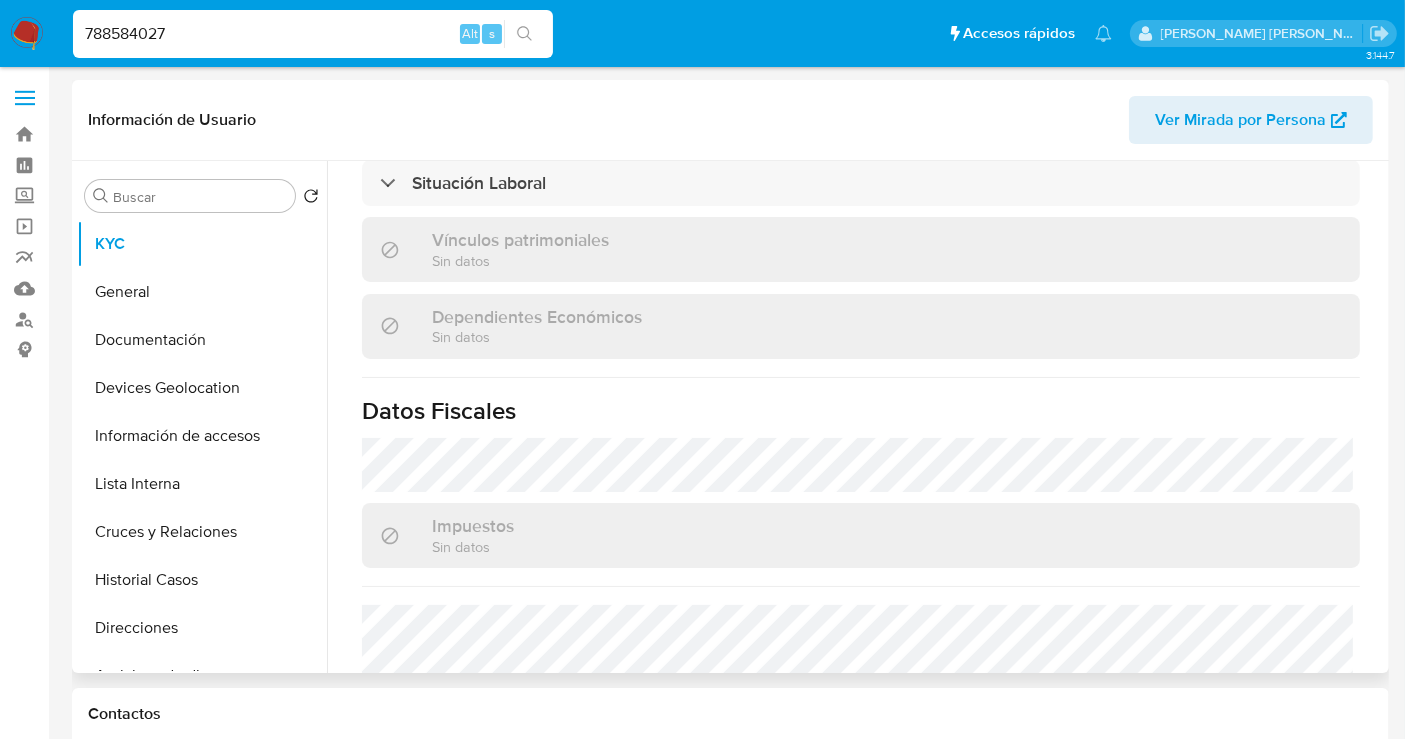scroll, scrollTop: 1268, scrollLeft: 0, axis: vertical 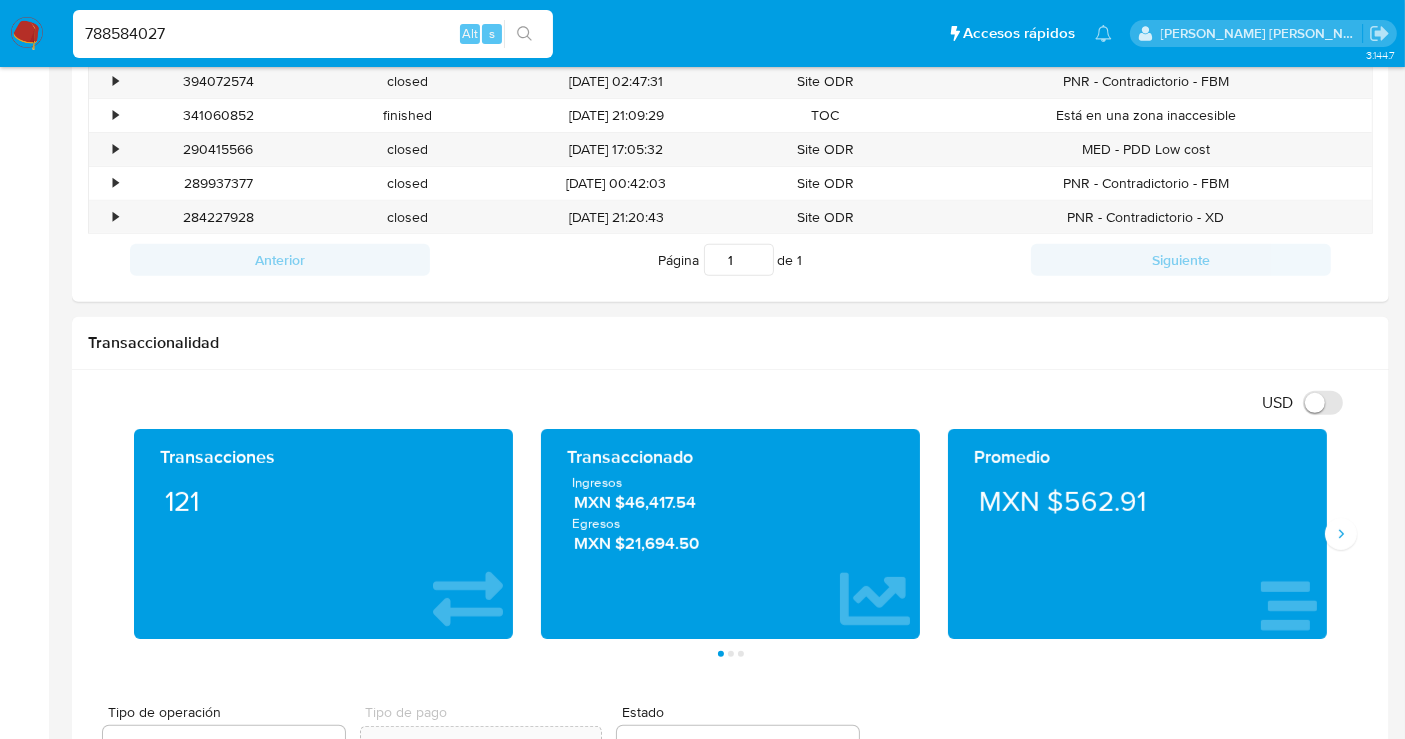 click on "788584027" at bounding box center (313, 34) 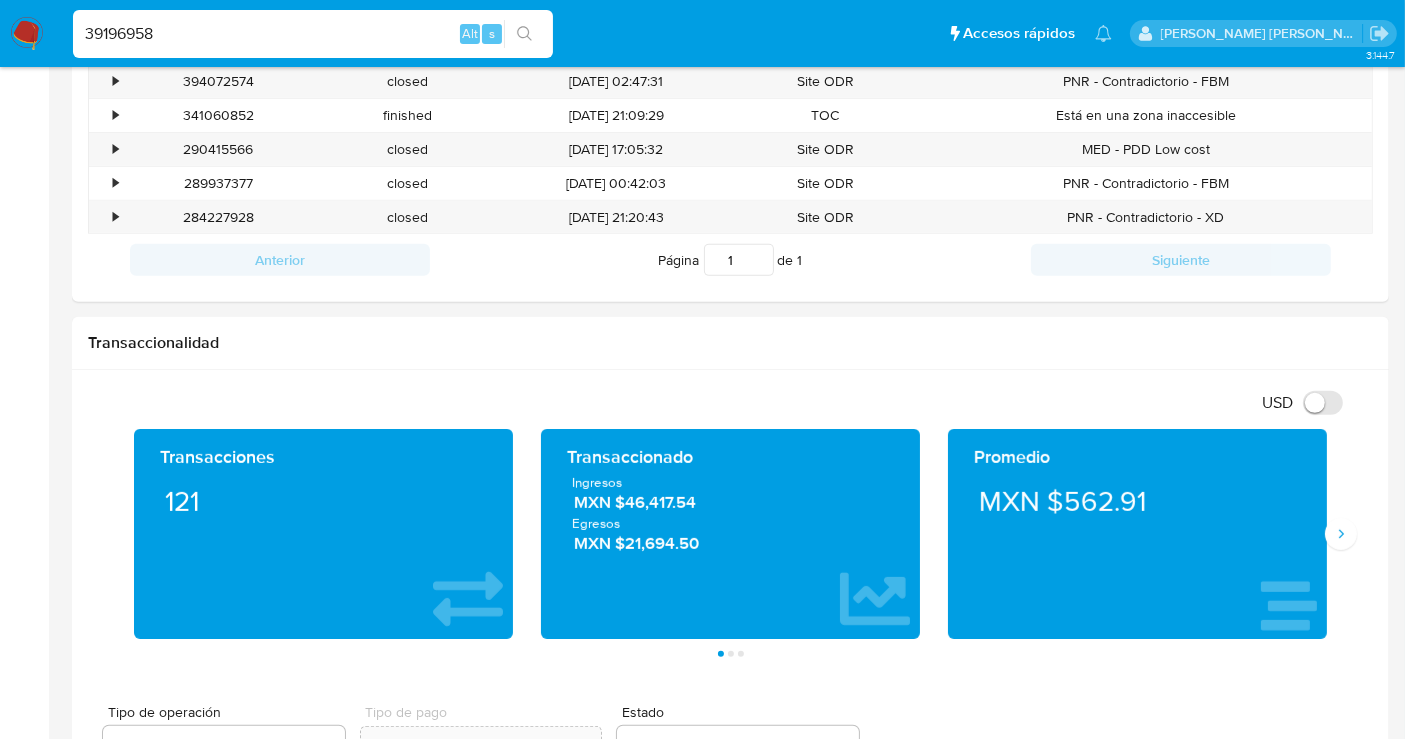 type on "39196958" 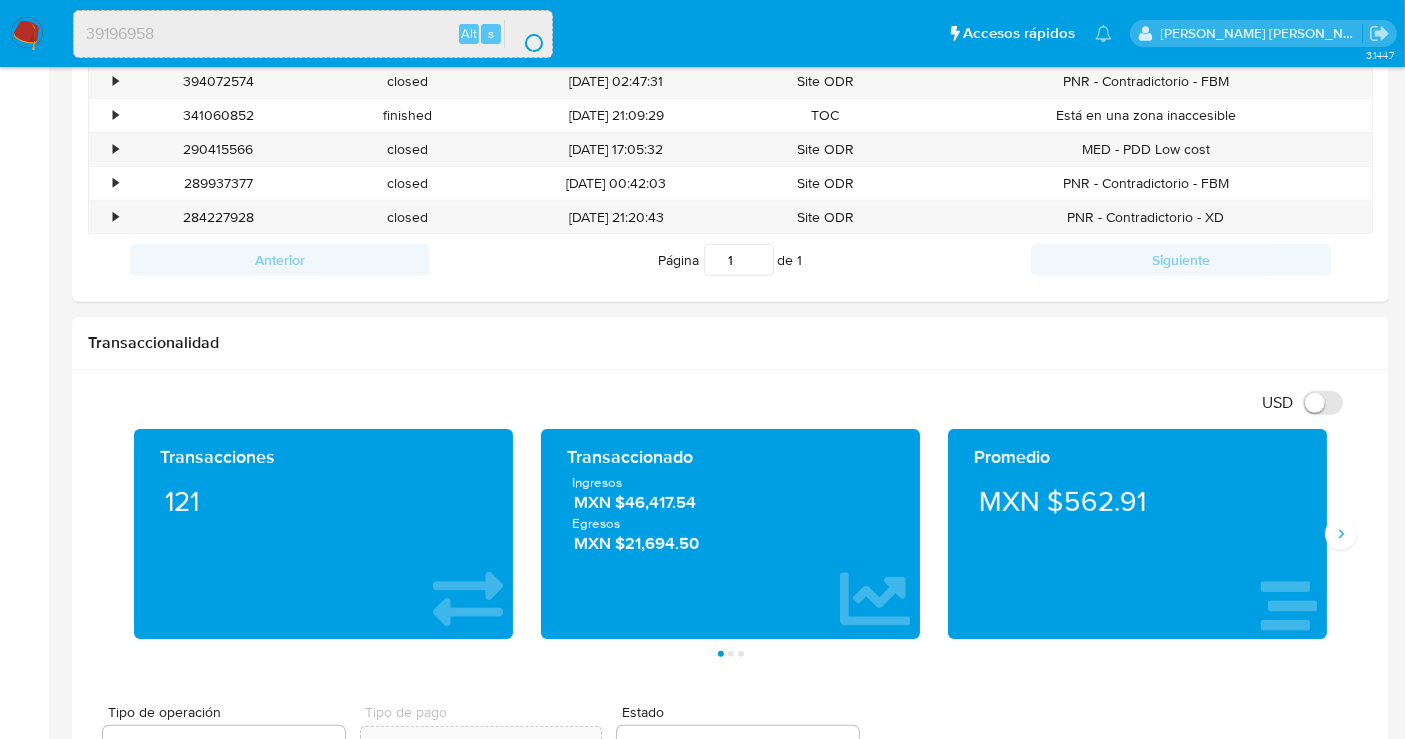 scroll, scrollTop: 0, scrollLeft: 0, axis: both 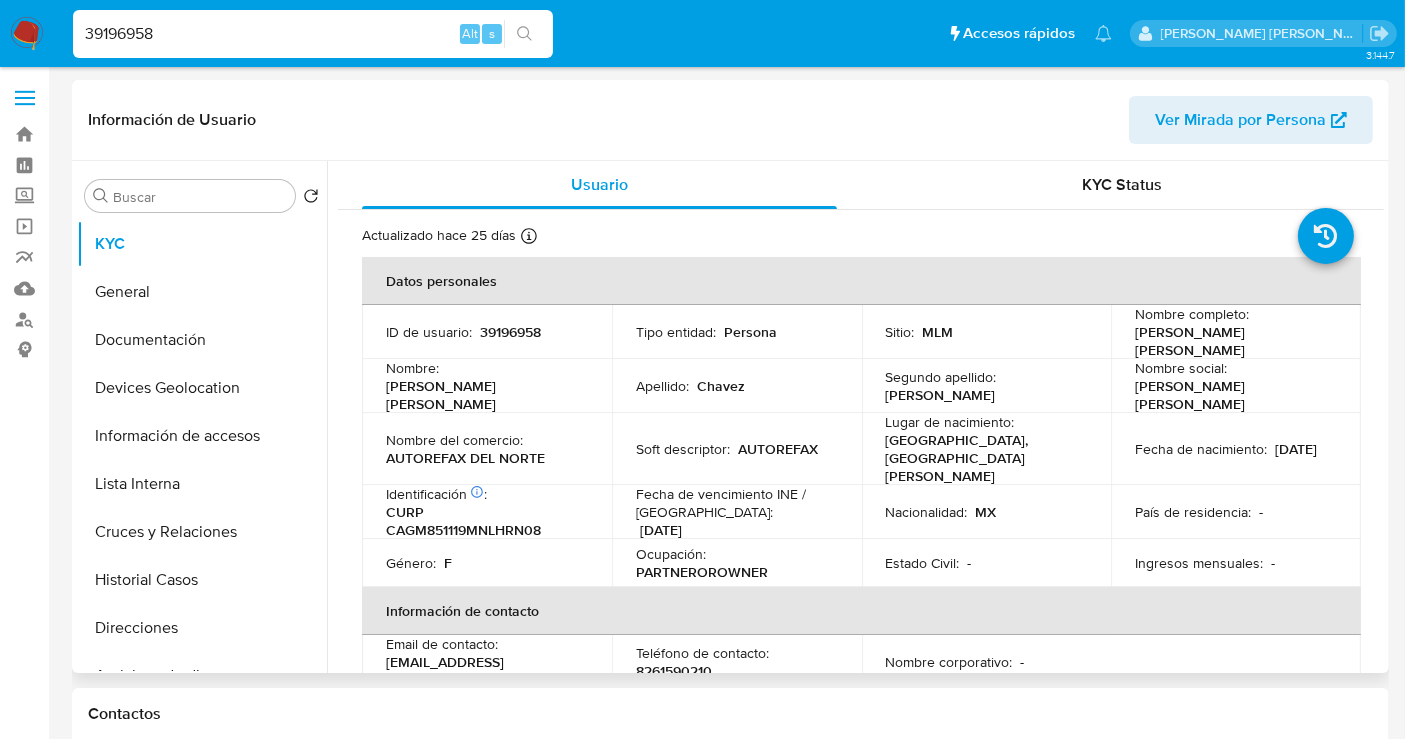 select on "10" 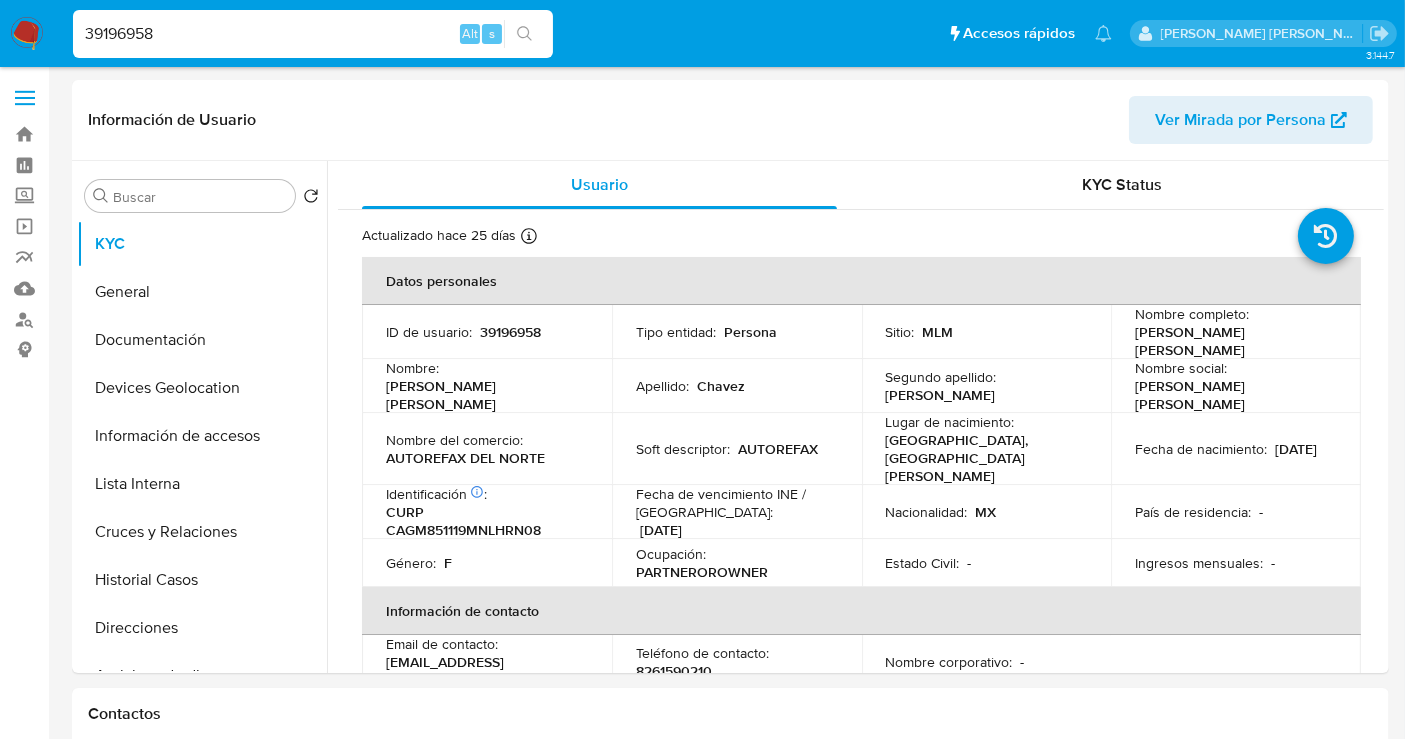 click on "39196958" at bounding box center (313, 34) 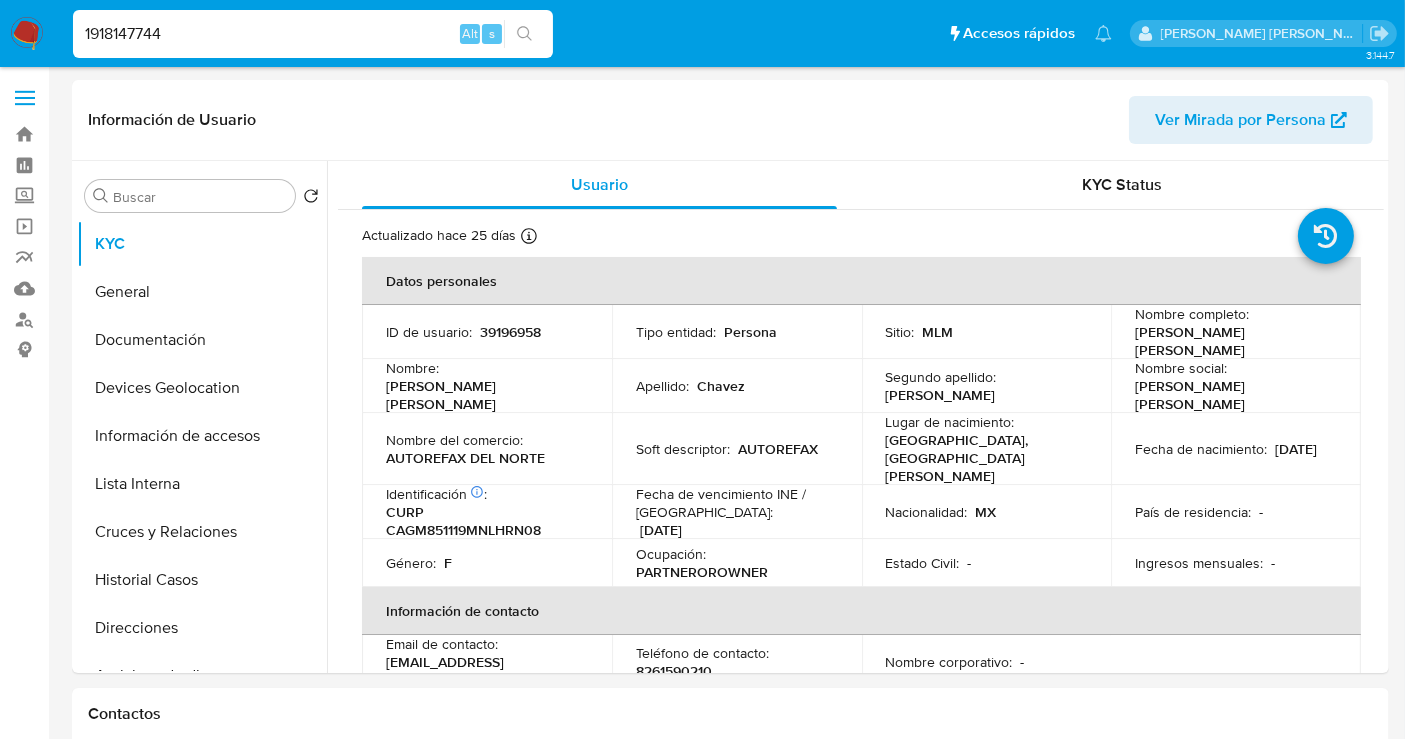 type on "1918147744" 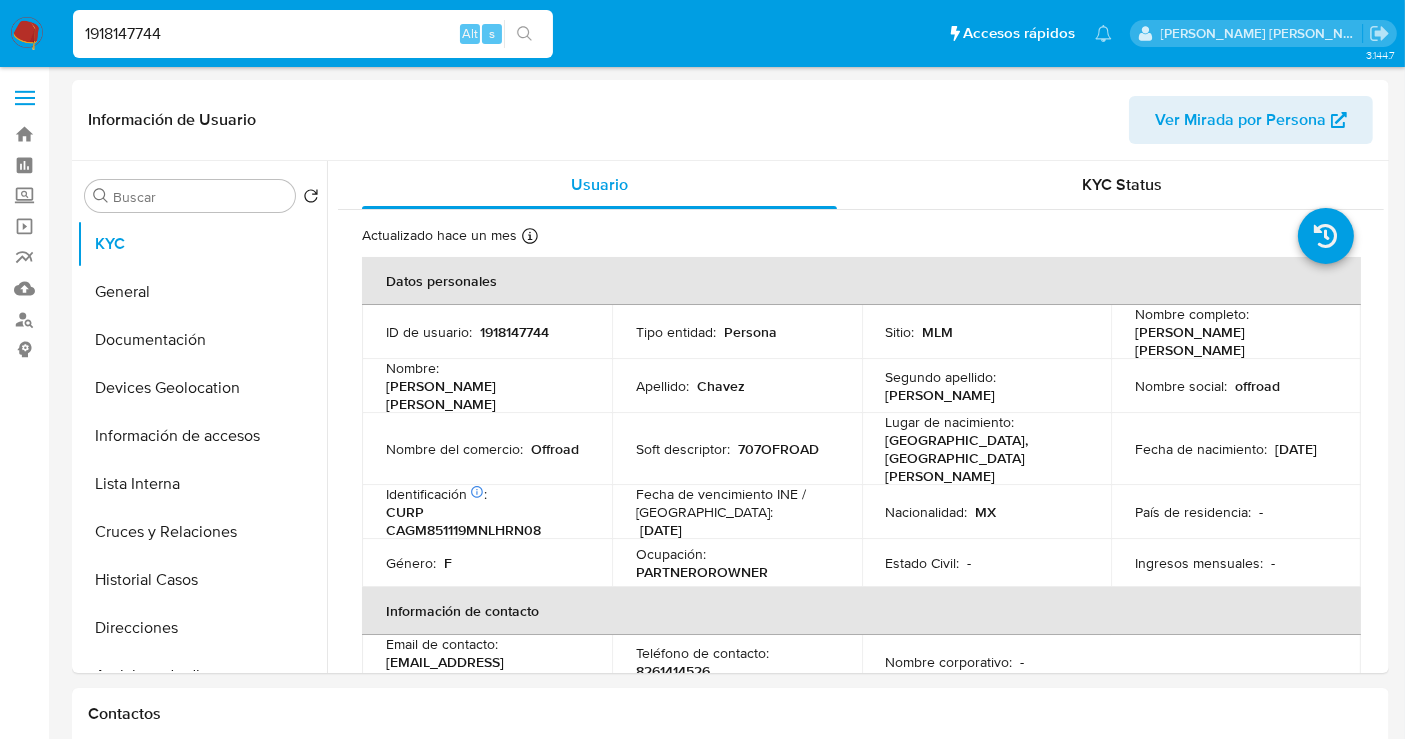 select on "10" 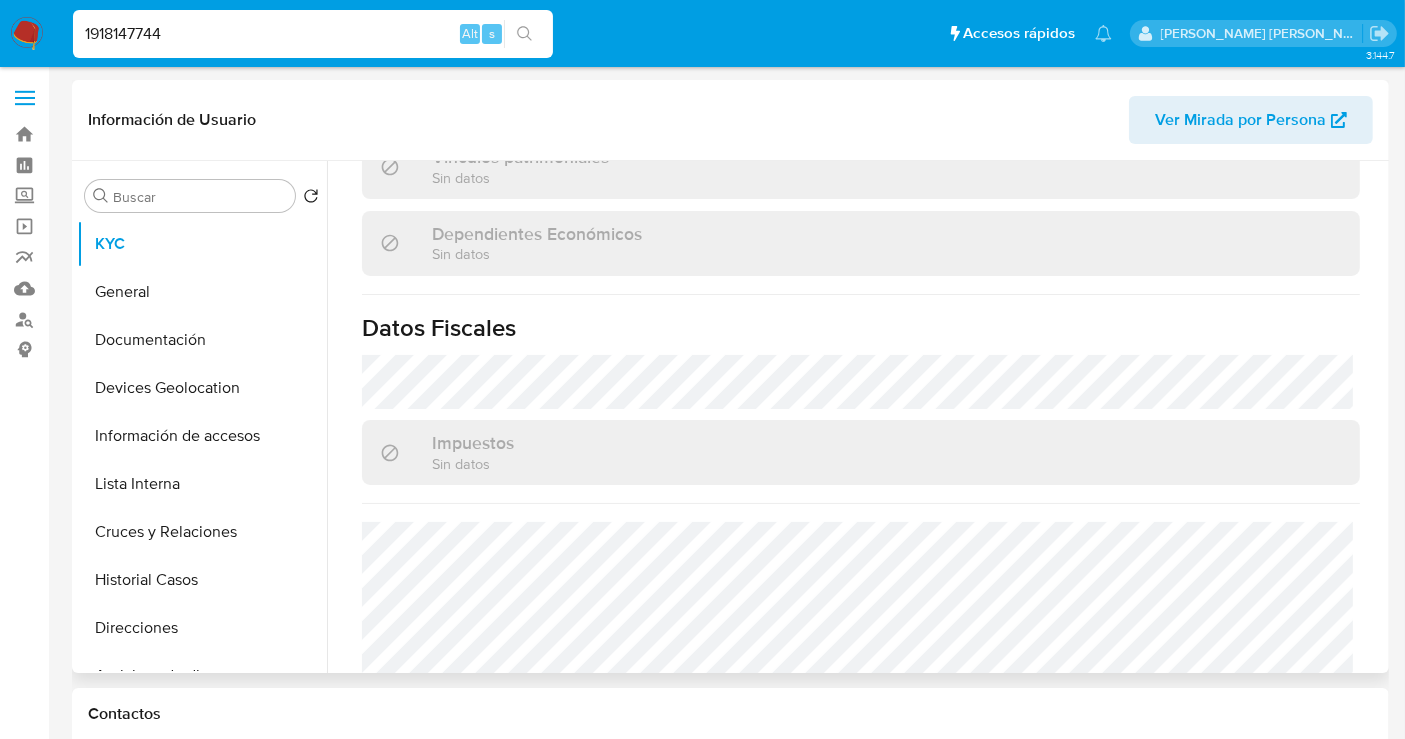 scroll, scrollTop: 1262, scrollLeft: 0, axis: vertical 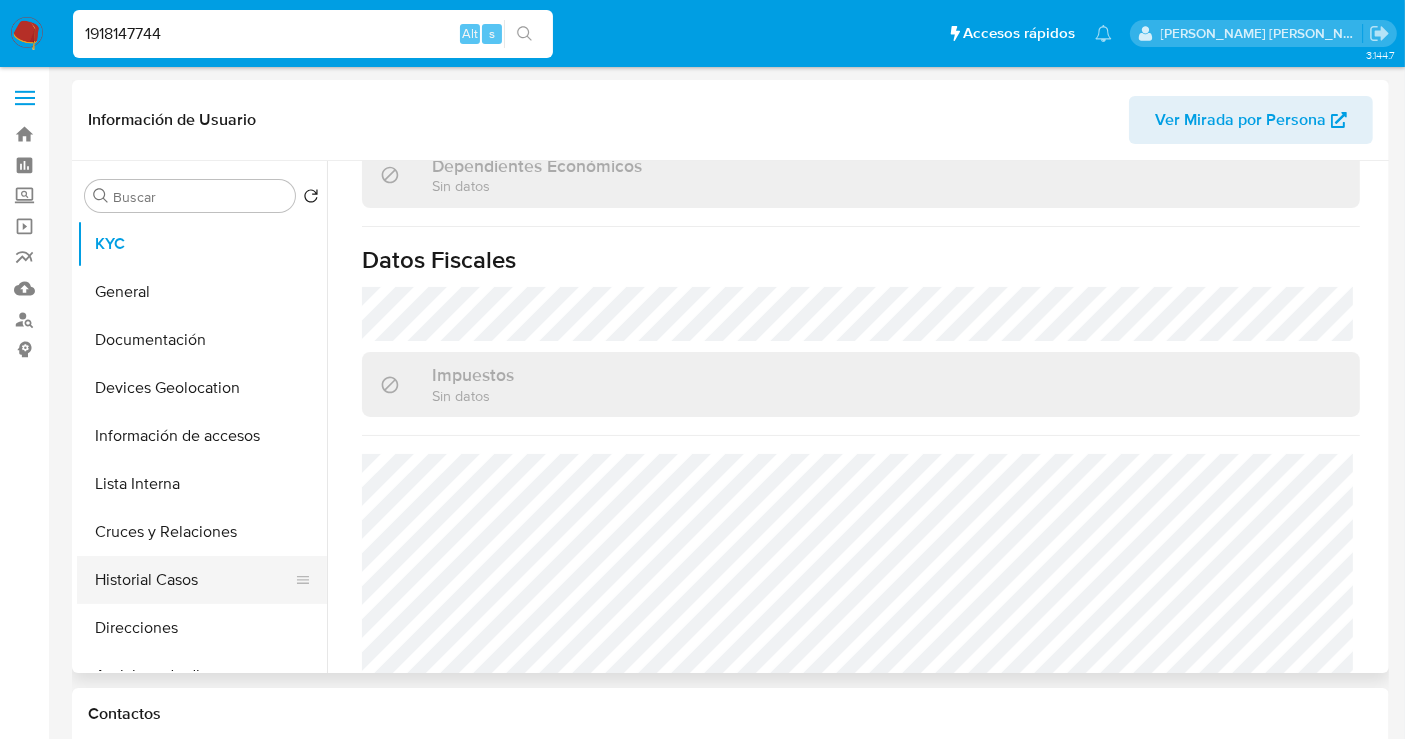 click on "Historial Casos" at bounding box center (194, 580) 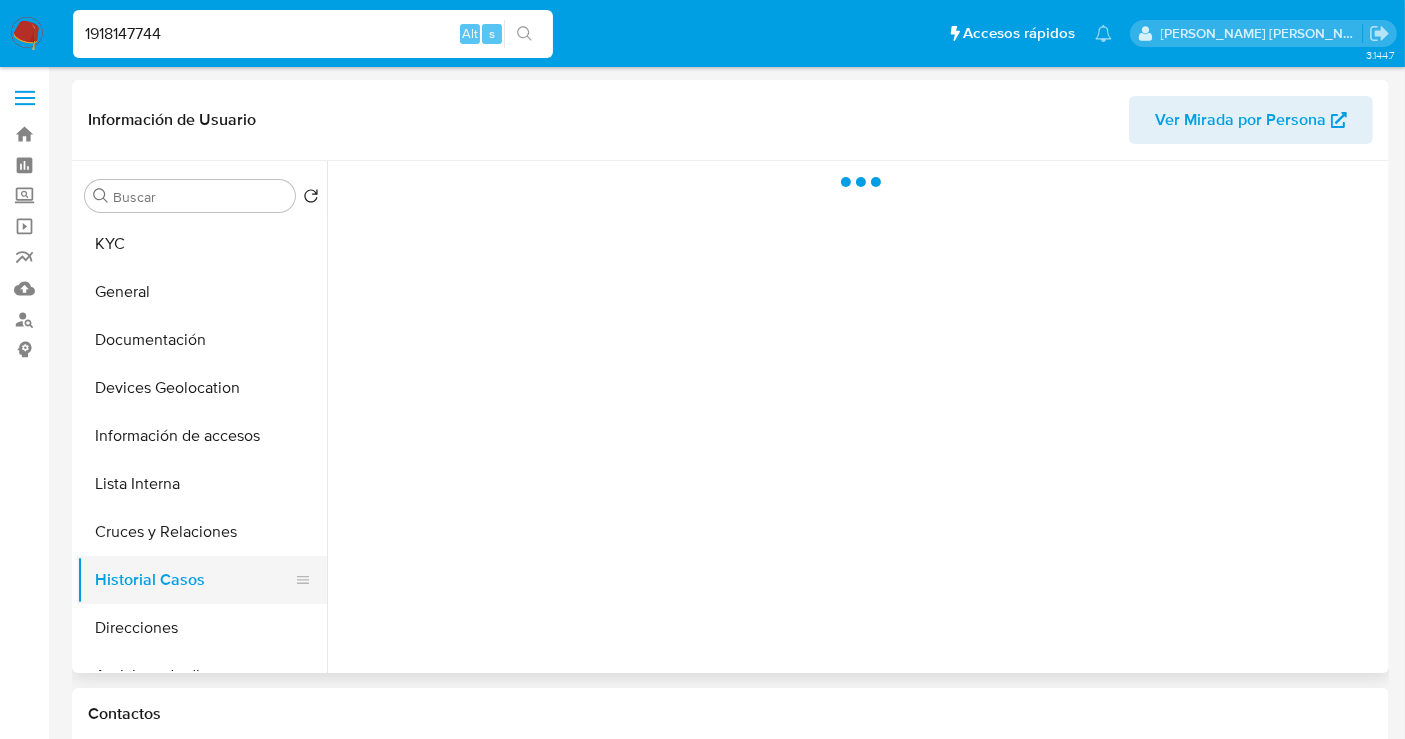scroll, scrollTop: 0, scrollLeft: 0, axis: both 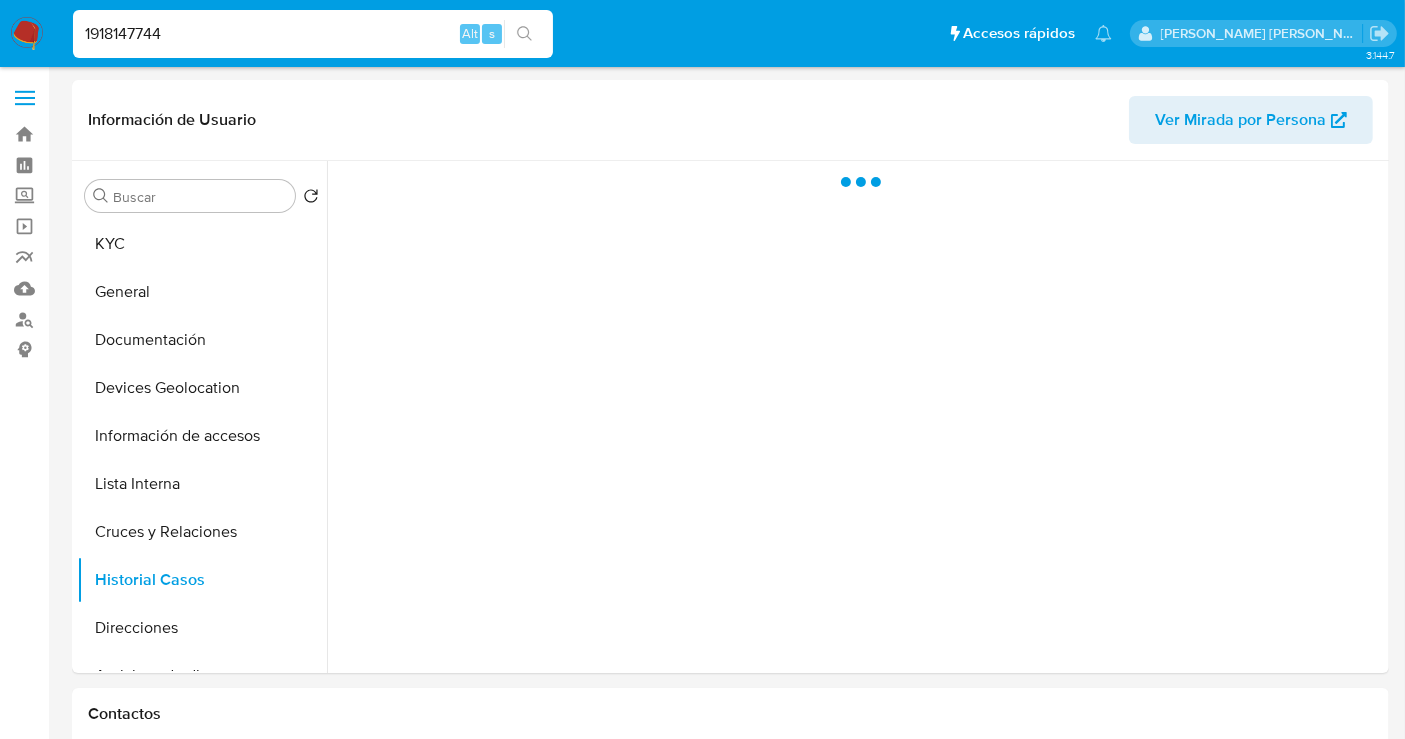 click on "1918147744" at bounding box center [313, 34] 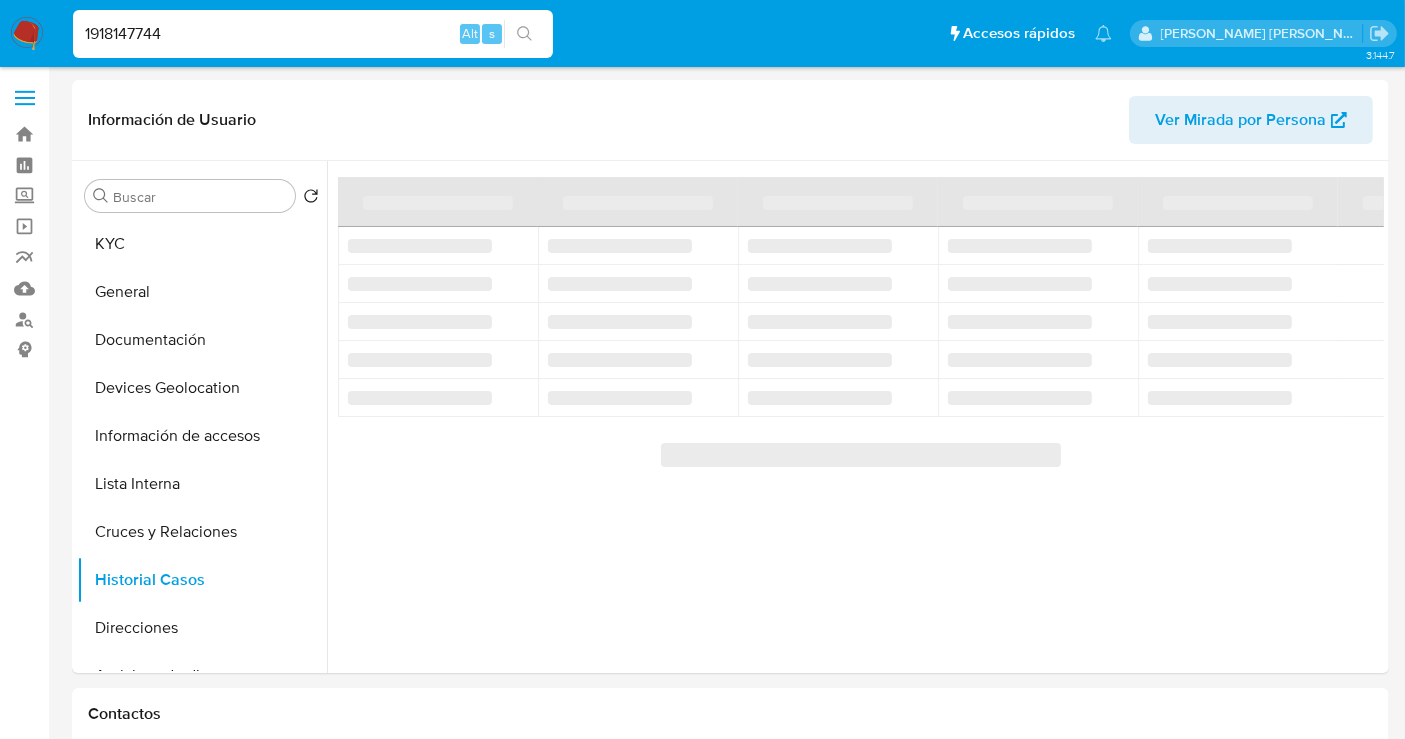 paste on "34356260" 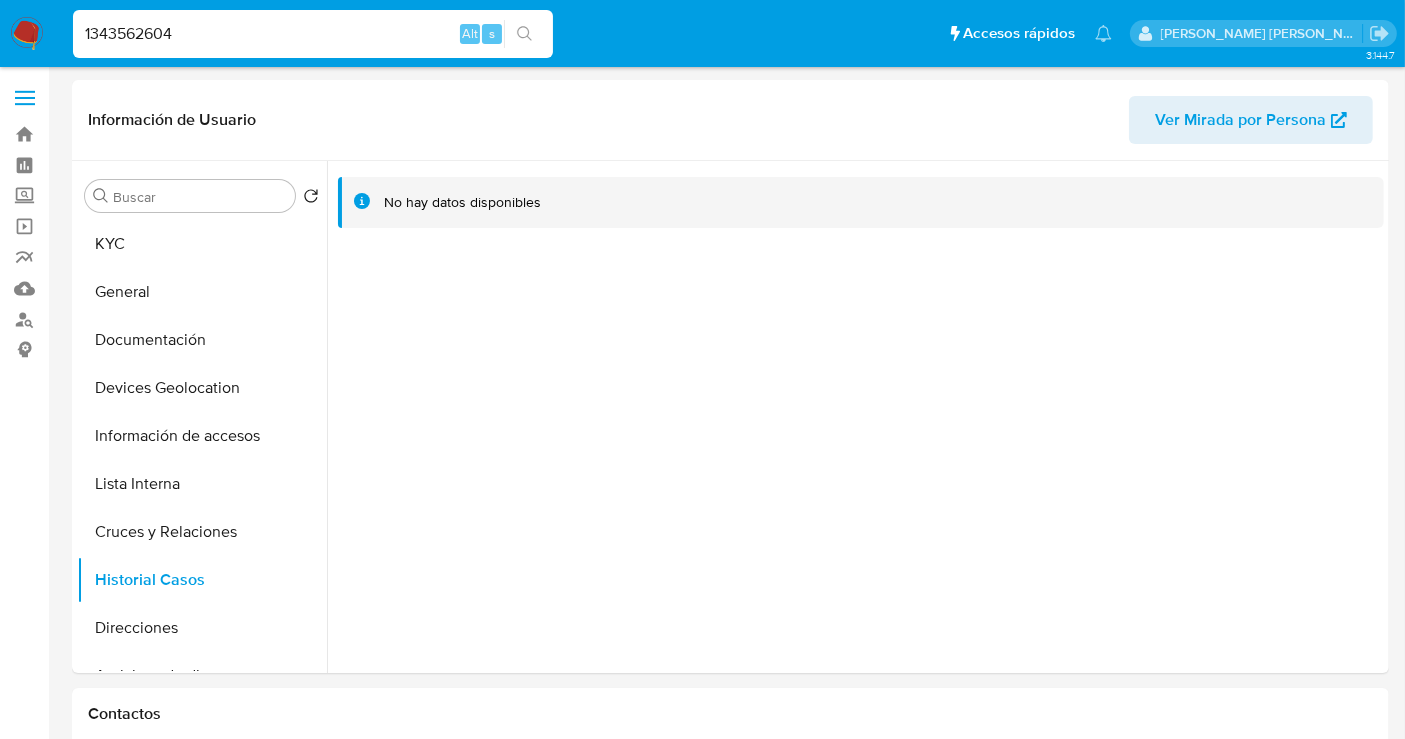 type on "1343562604" 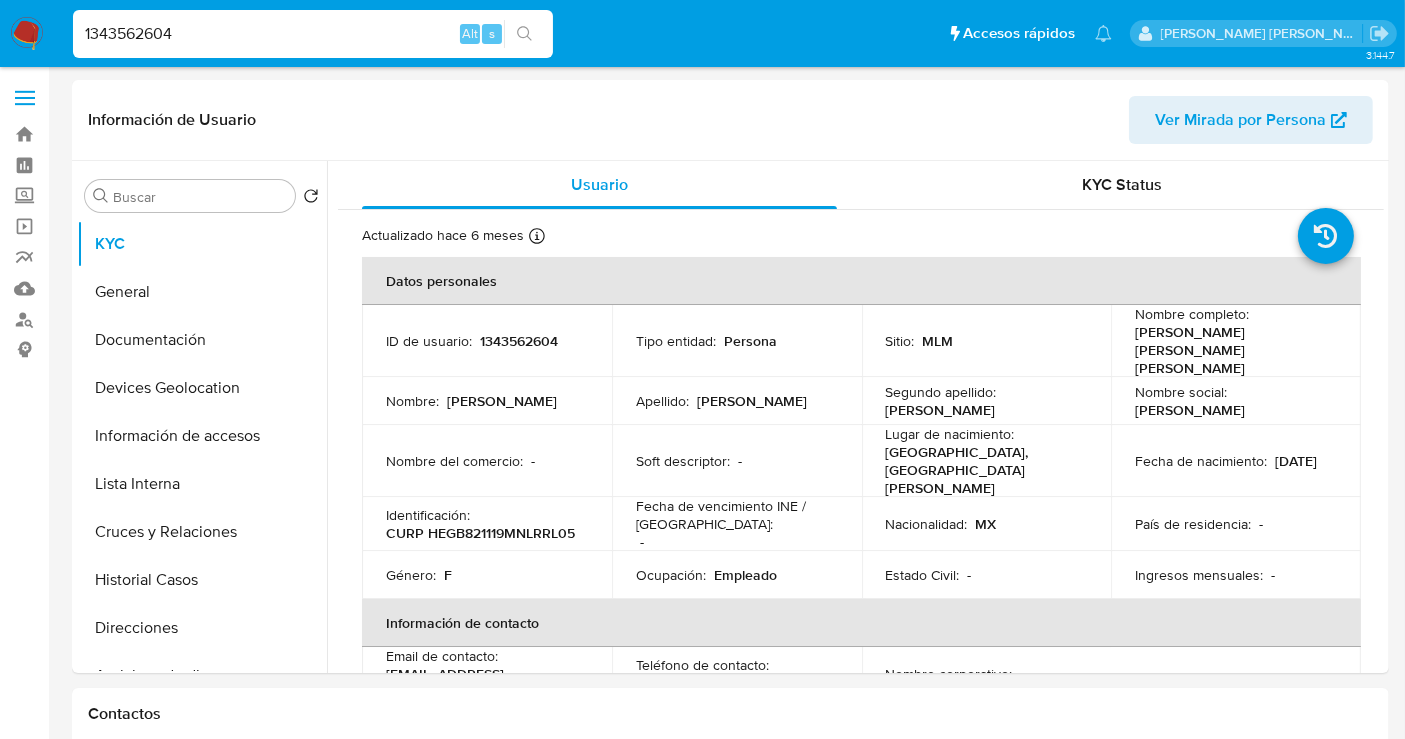 select on "10" 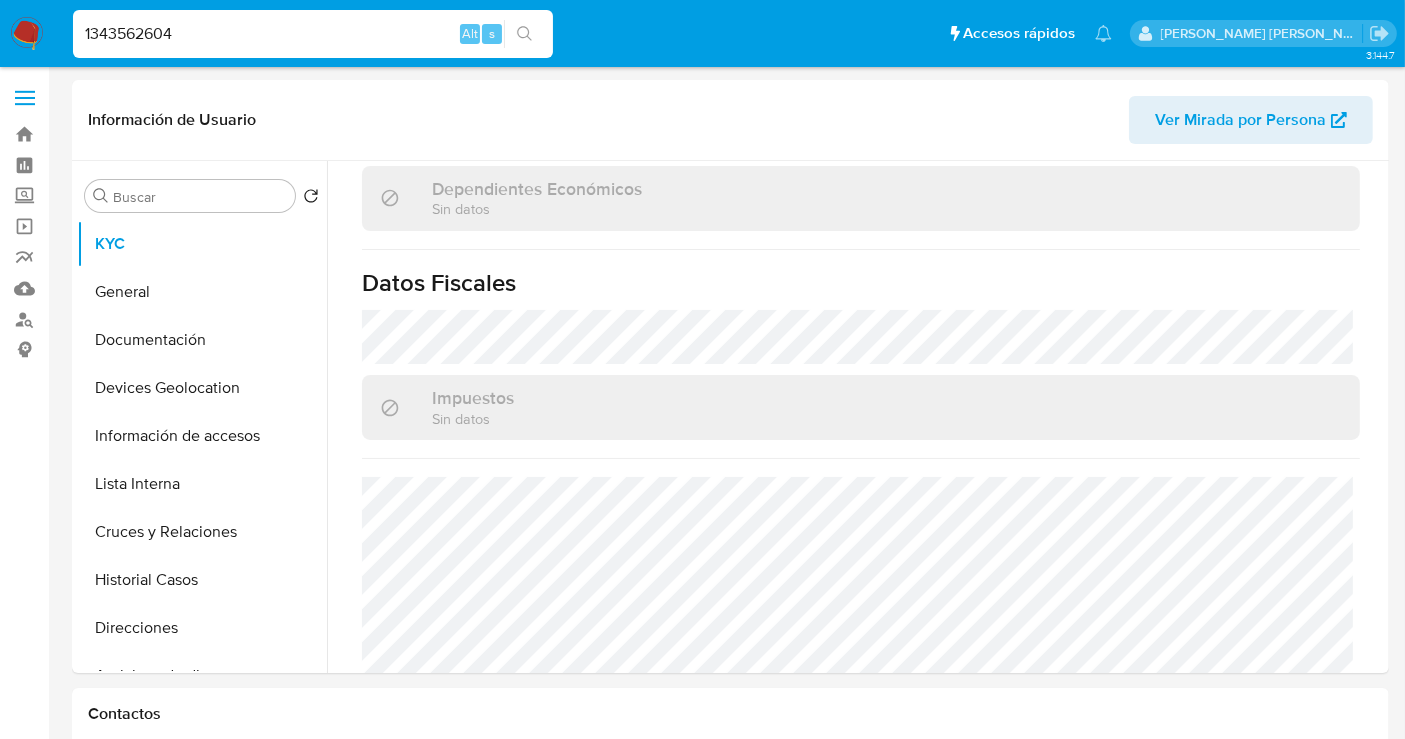 scroll, scrollTop: 1268, scrollLeft: 0, axis: vertical 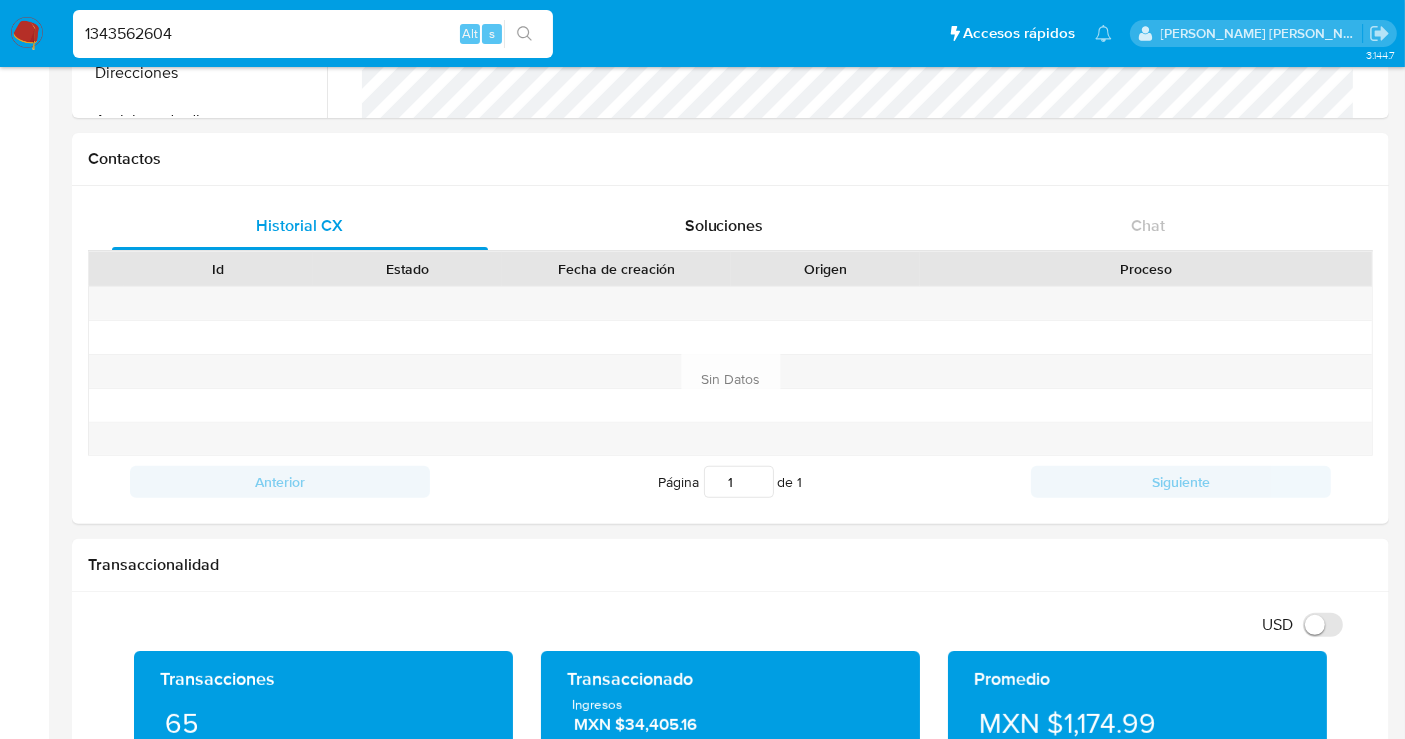click on "1343562604" at bounding box center (313, 34) 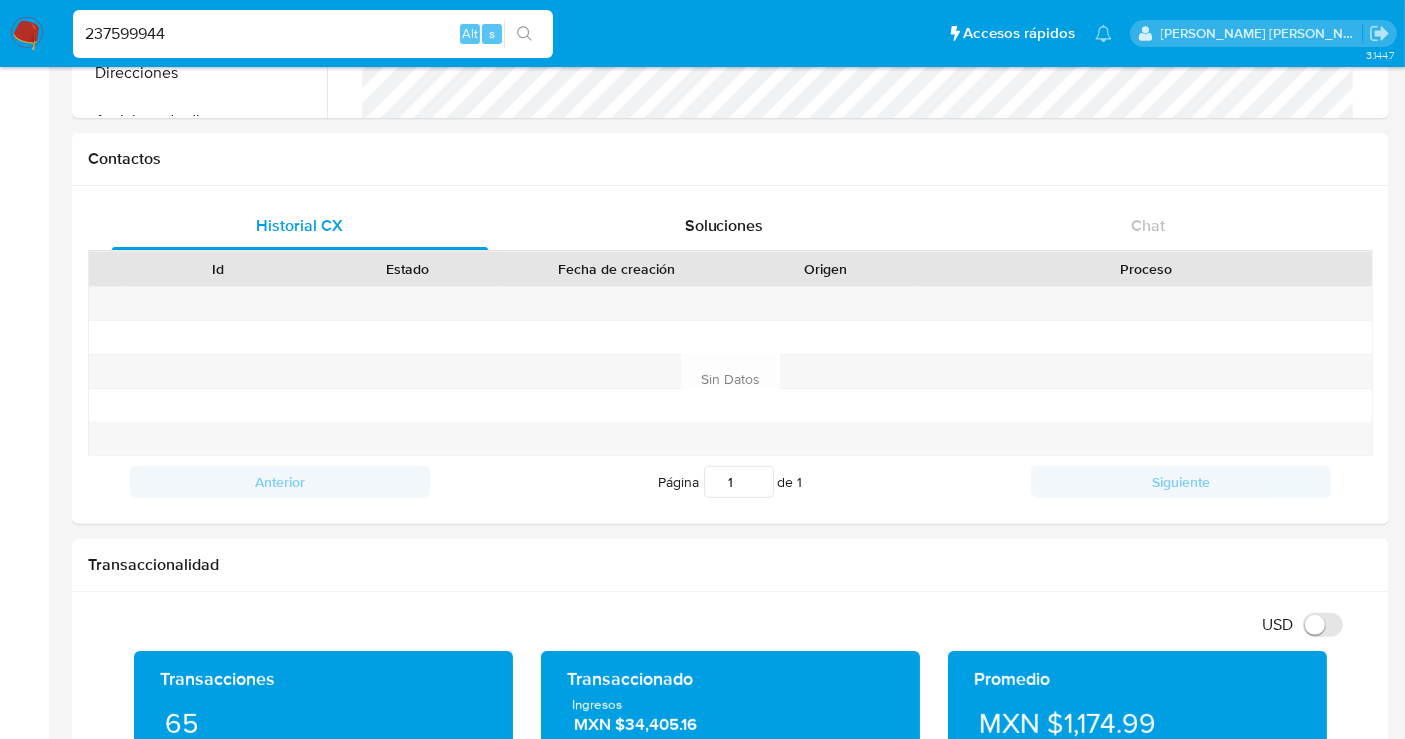 type on "237599944" 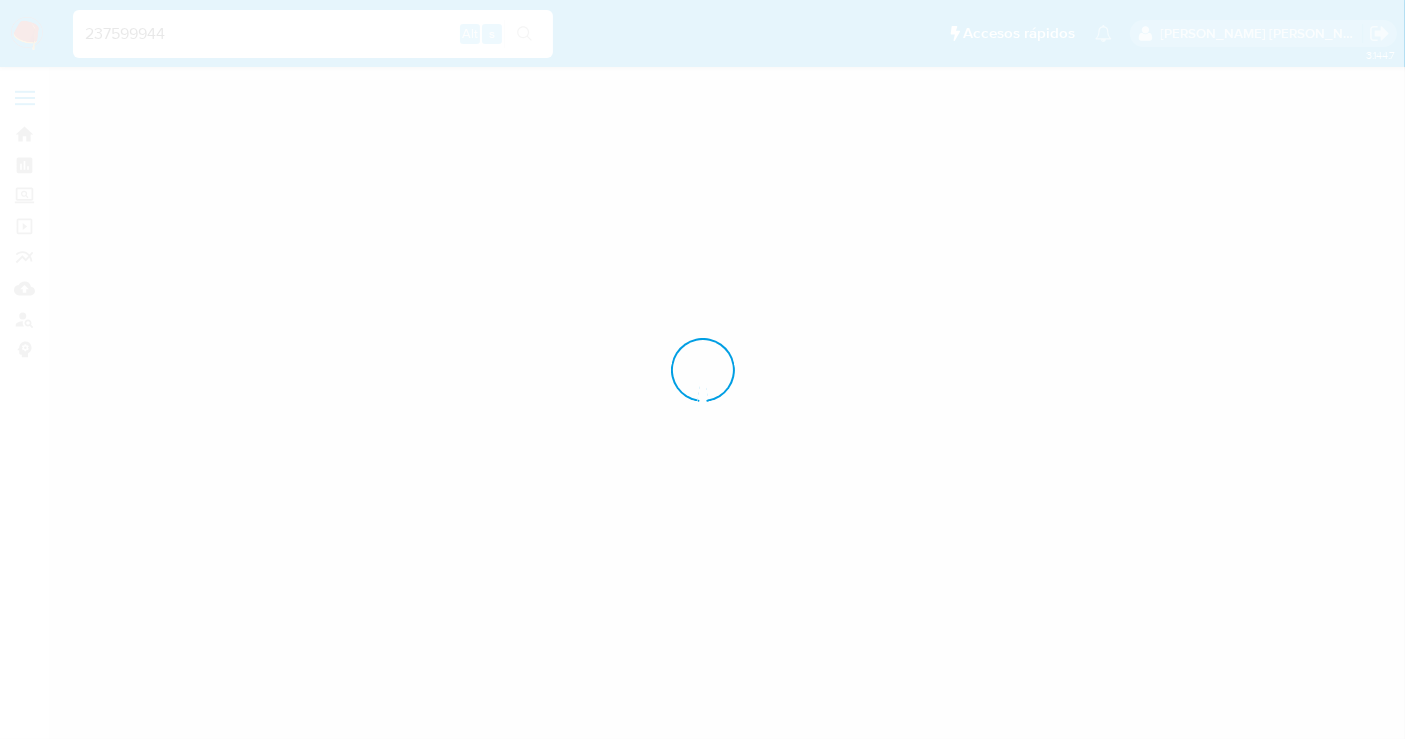 scroll, scrollTop: 0, scrollLeft: 0, axis: both 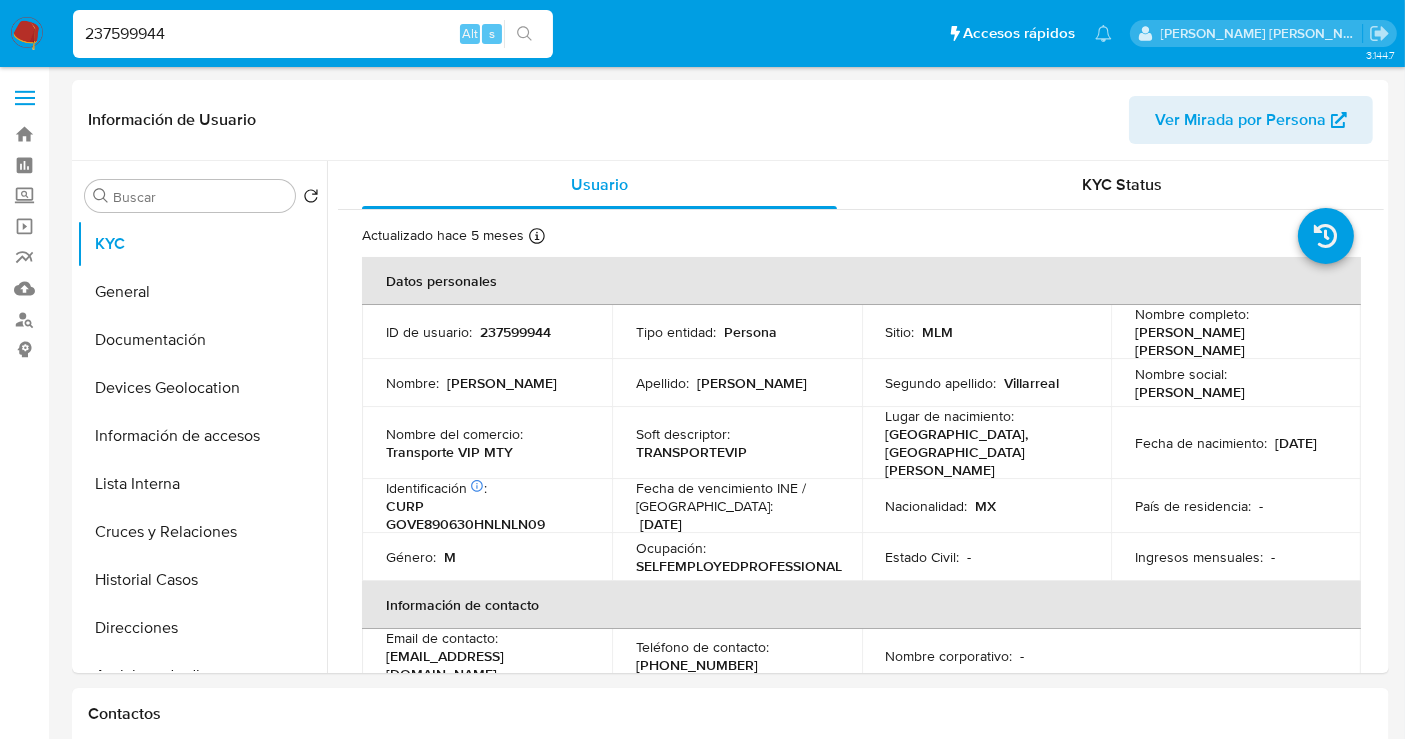 select on "10" 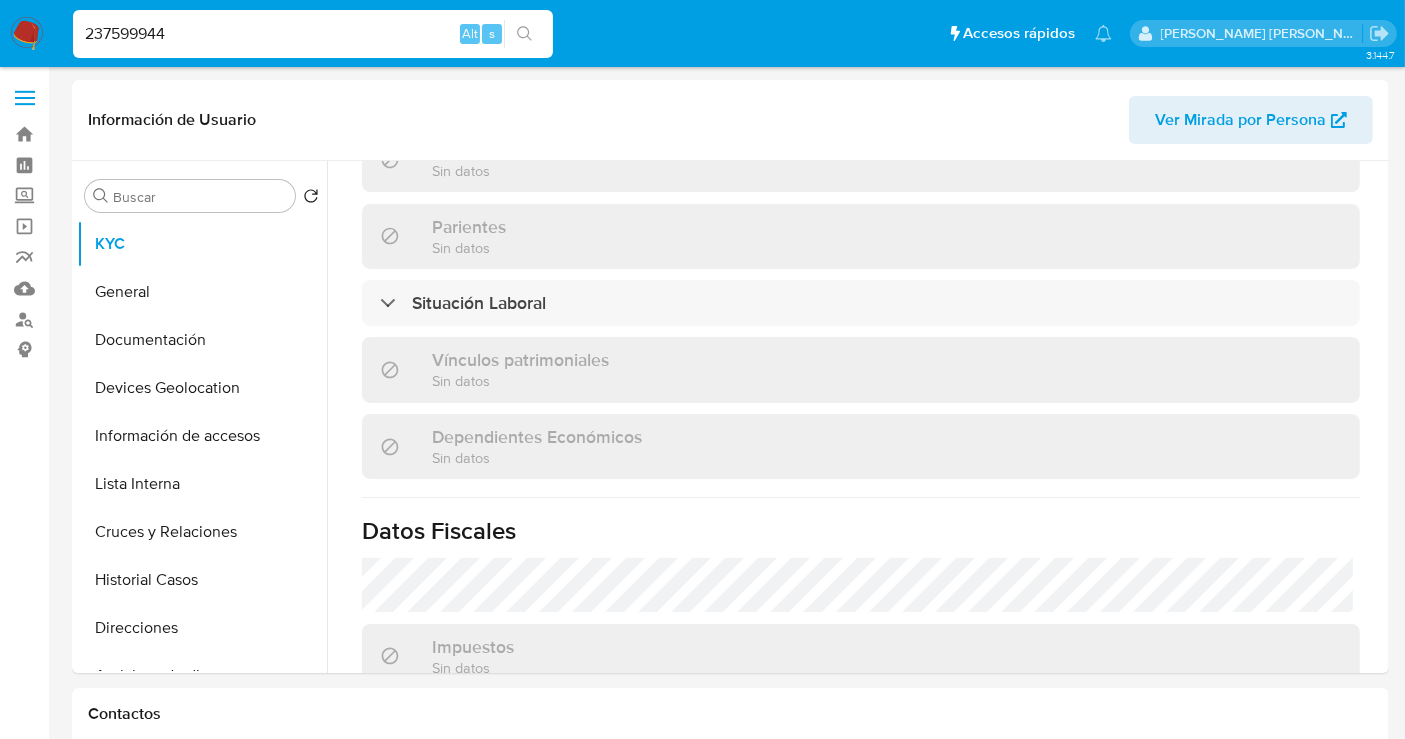 scroll, scrollTop: 1111, scrollLeft: 0, axis: vertical 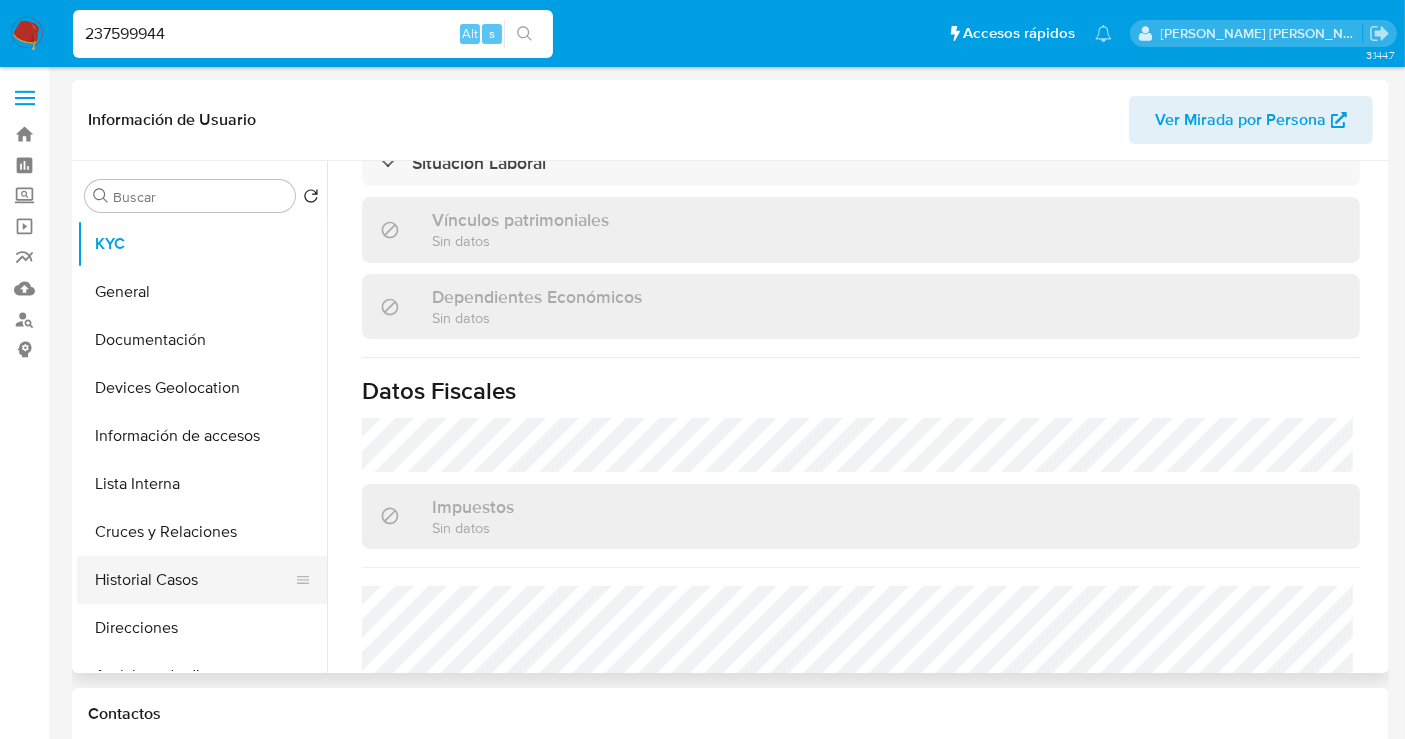 click on "Historial Casos" at bounding box center [194, 580] 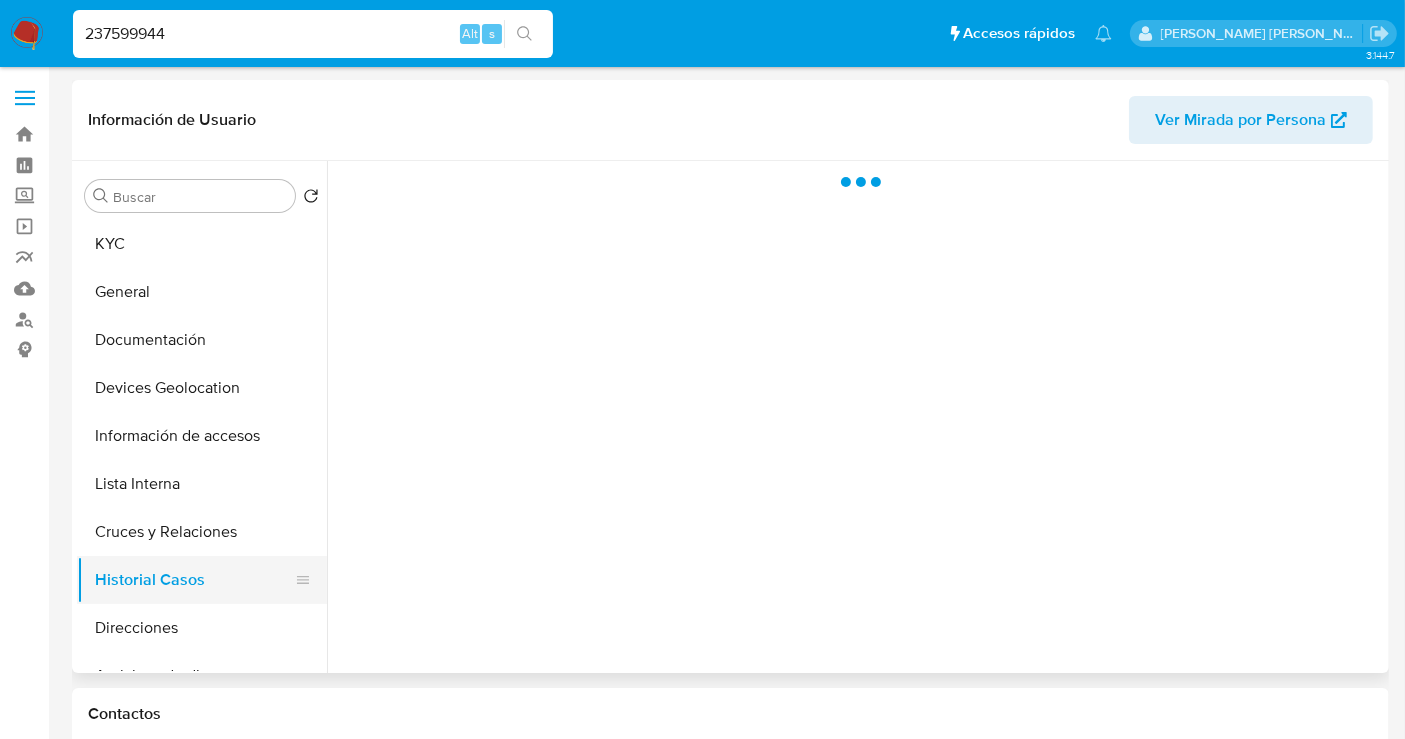 scroll, scrollTop: 0, scrollLeft: 0, axis: both 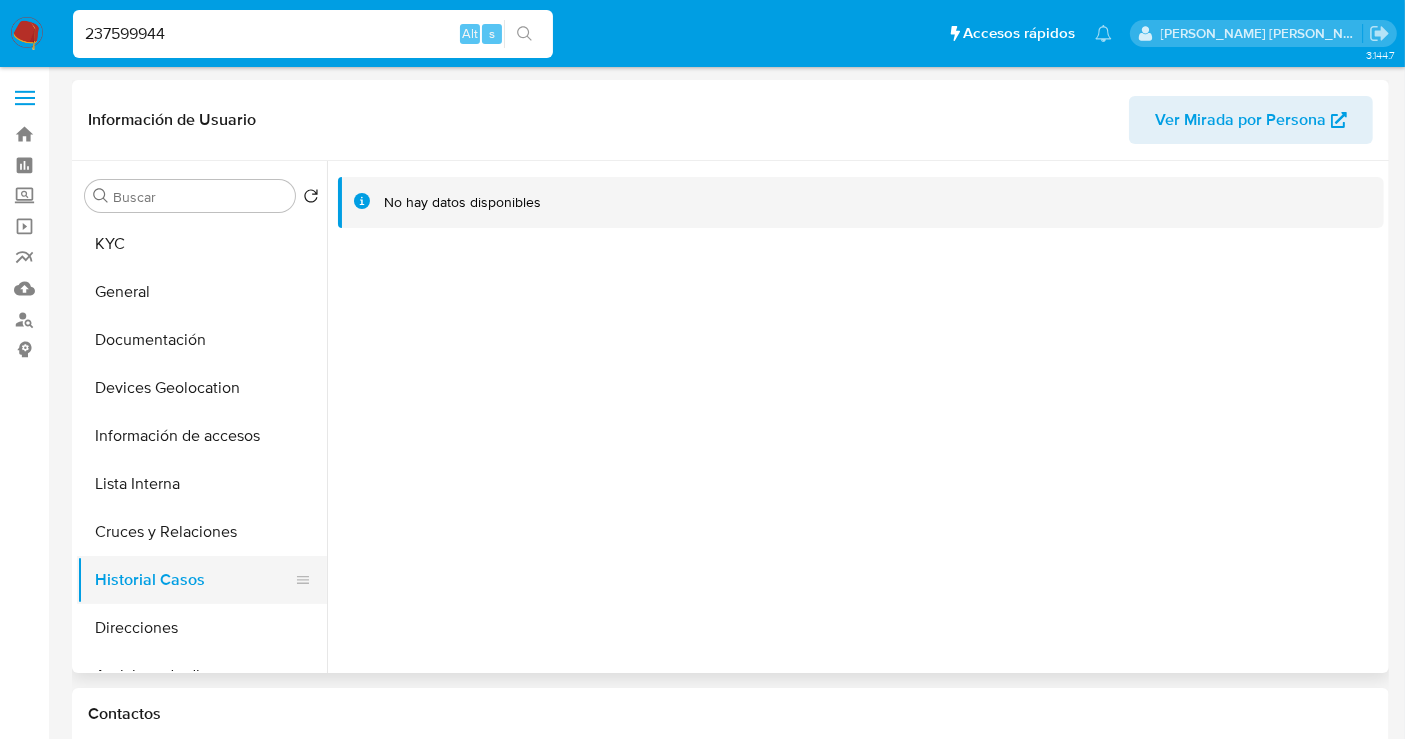type 